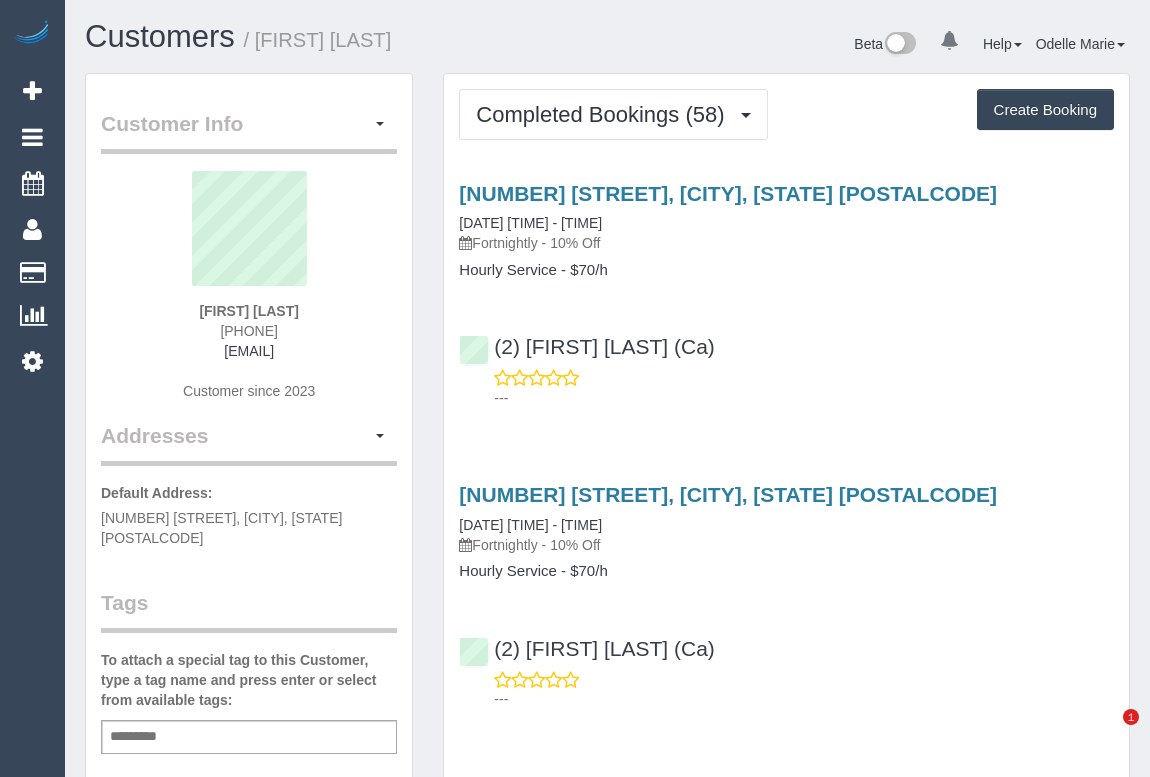 scroll, scrollTop: 0, scrollLeft: 0, axis: both 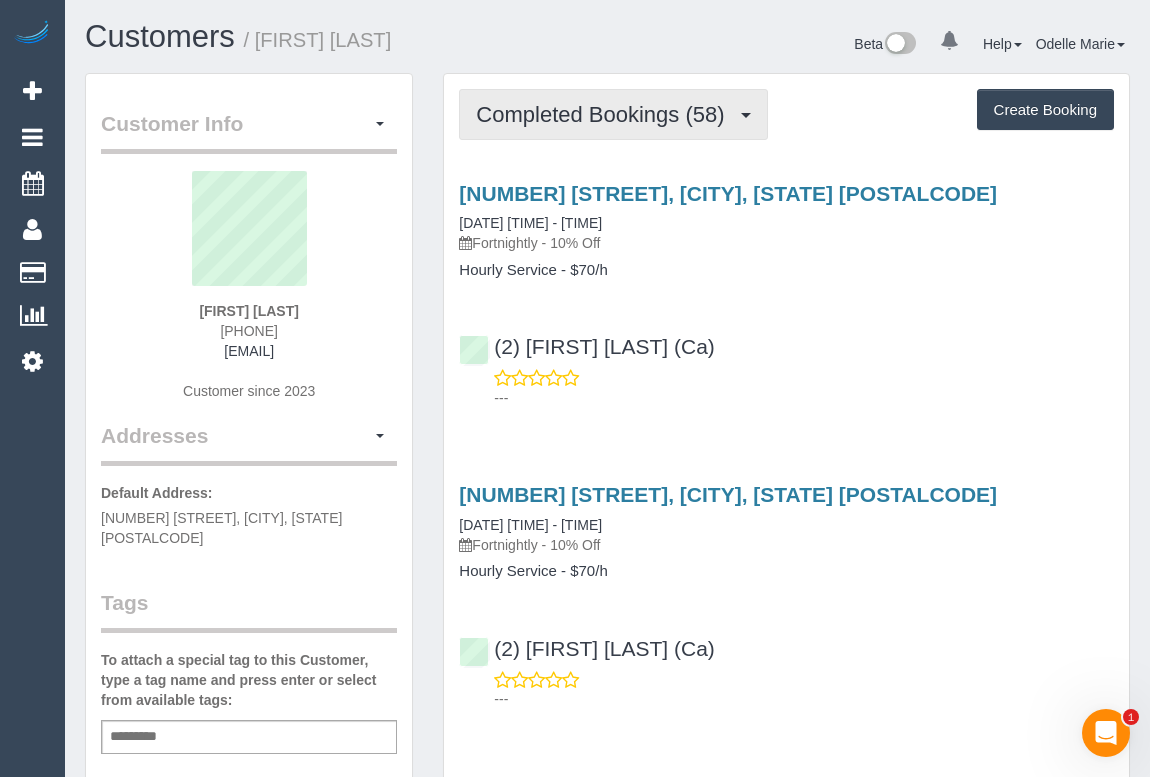 click on "Completed Bookings (58)" at bounding box center (605, 114) 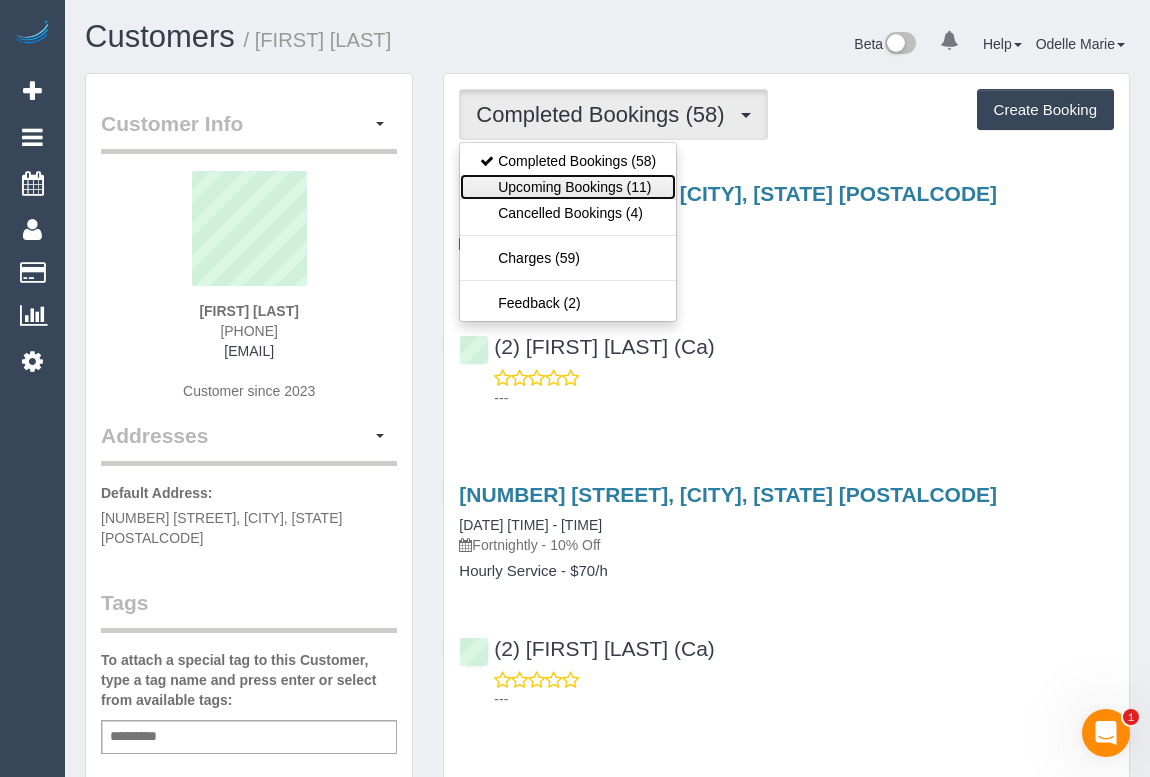 click on "Upcoming Bookings (11)" at bounding box center [568, 187] 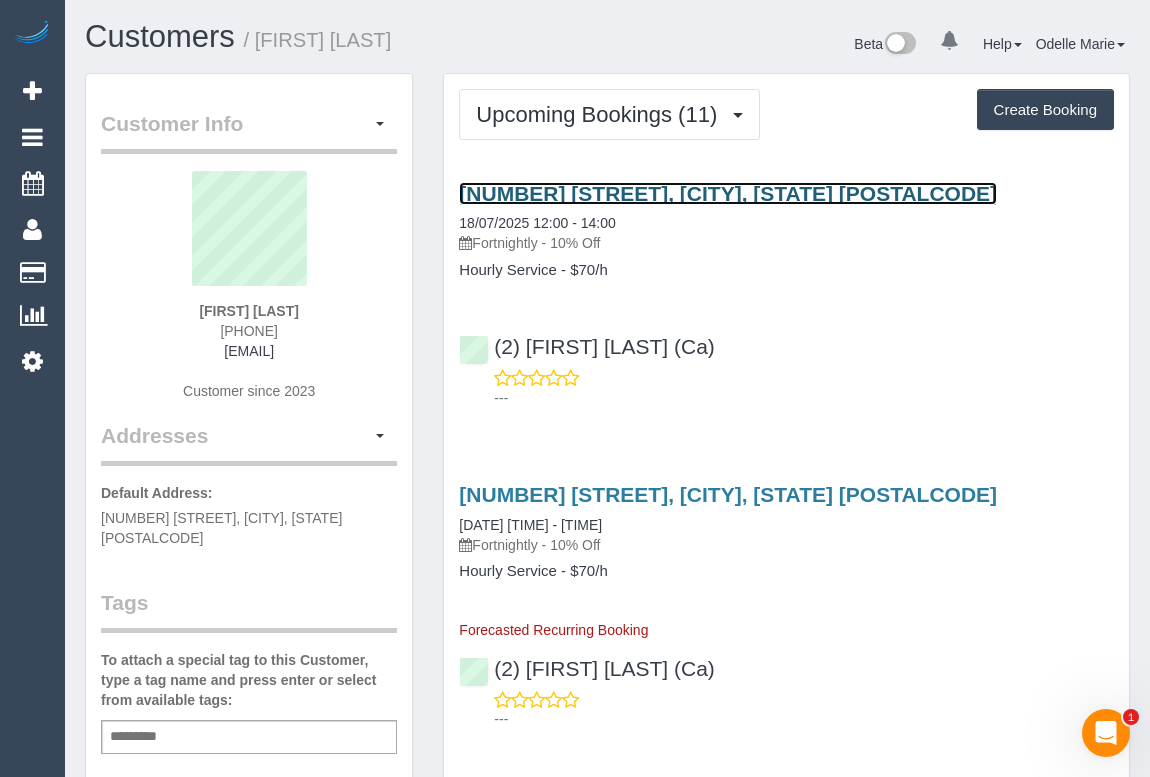 click on "104 Shields St, Flemington, VIC 3031" at bounding box center [728, 193] 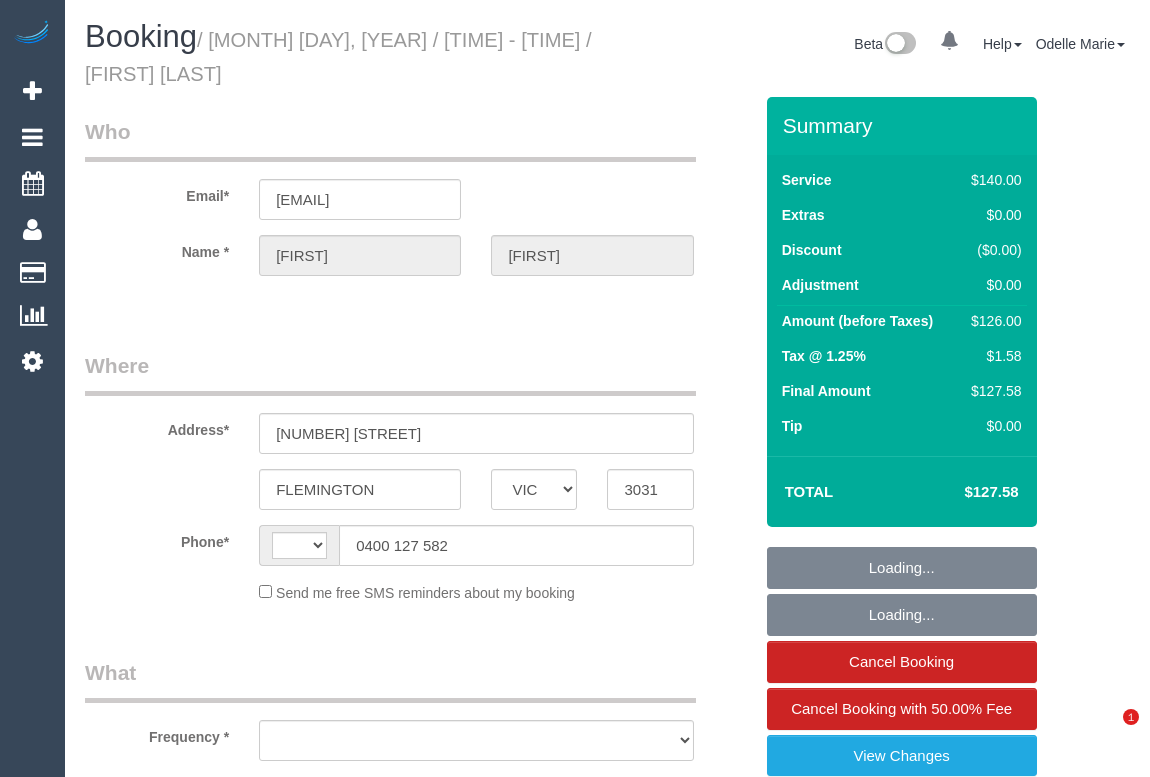 select on "VIC" 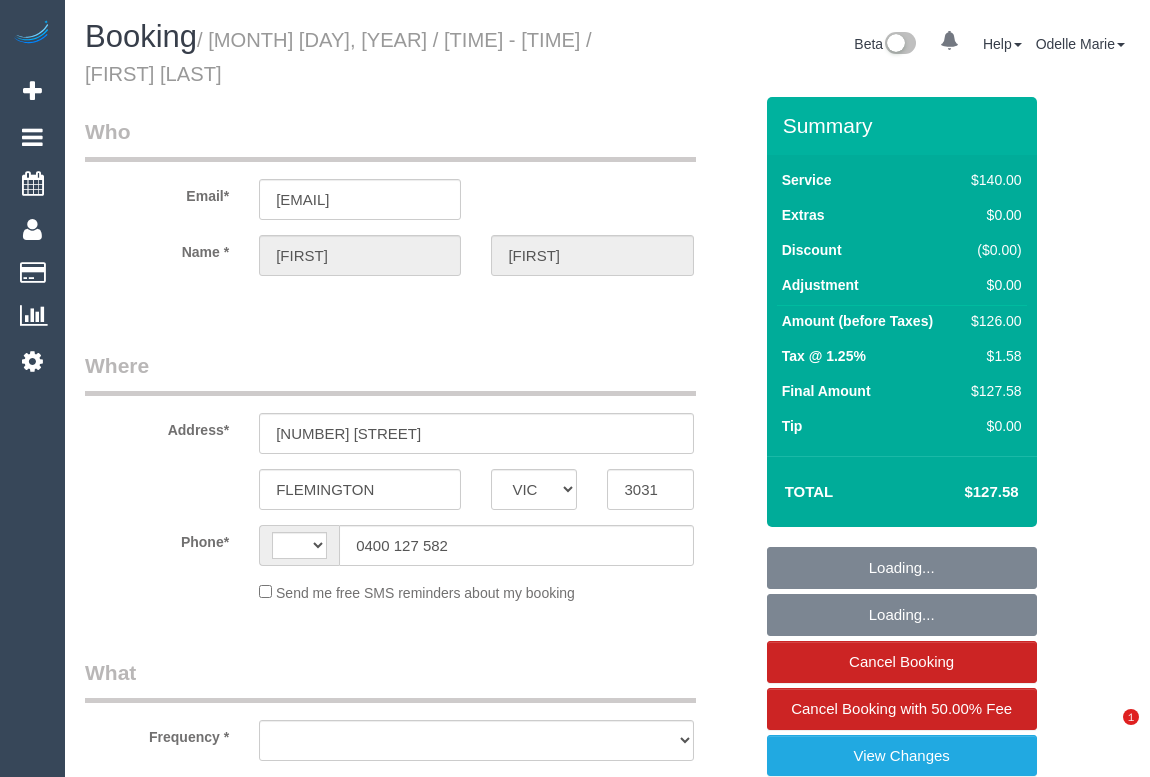 scroll, scrollTop: 0, scrollLeft: 0, axis: both 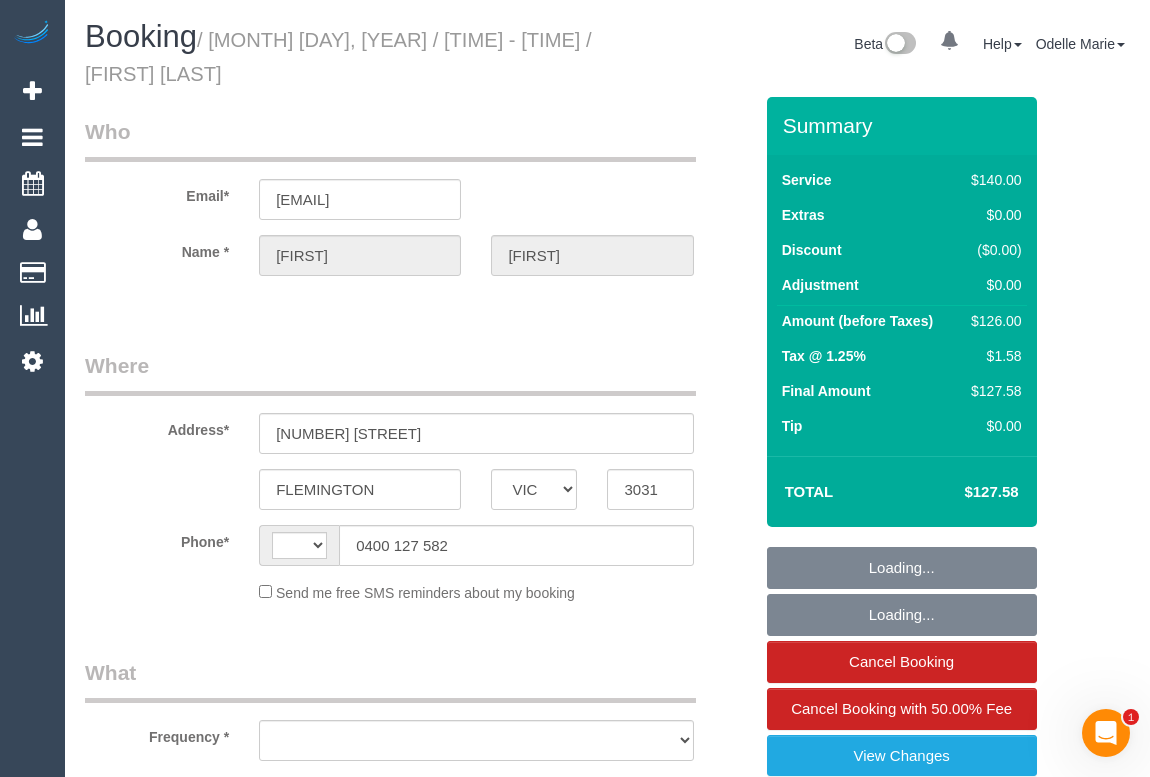 select on "string:stripe-pm_1QwgUM2GScqysDRVpDBA9Thl" 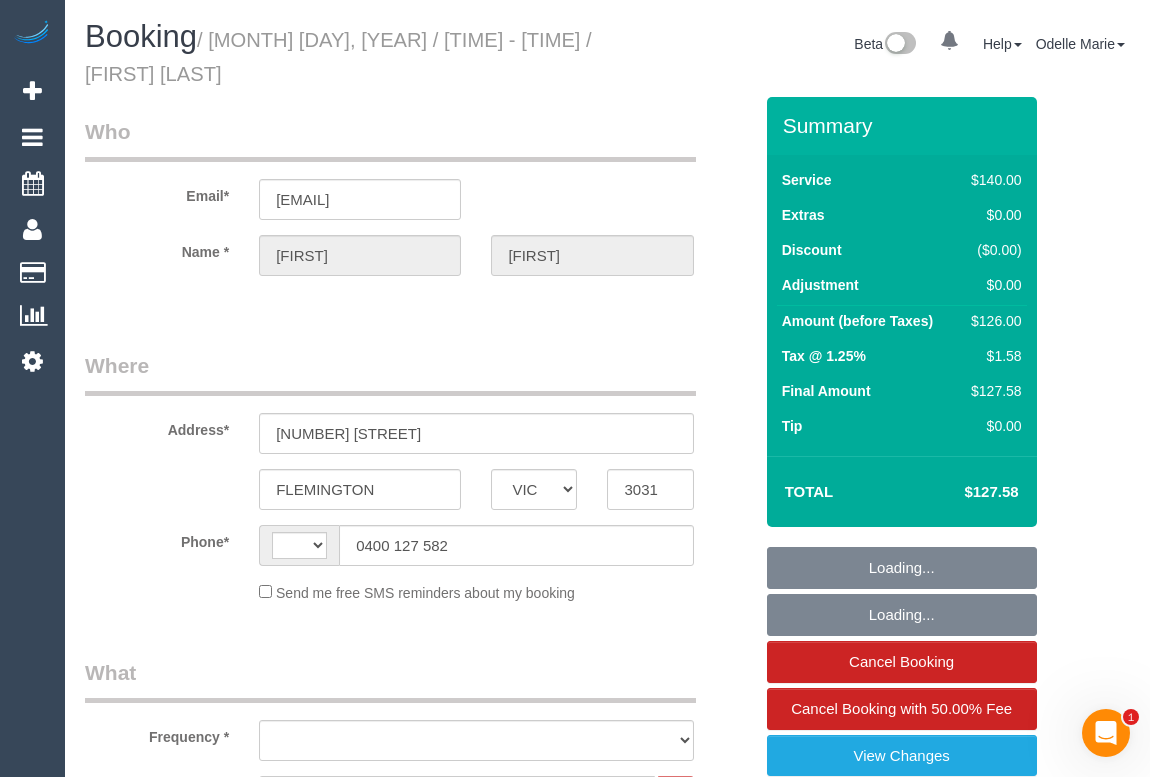 select on "string:AU" 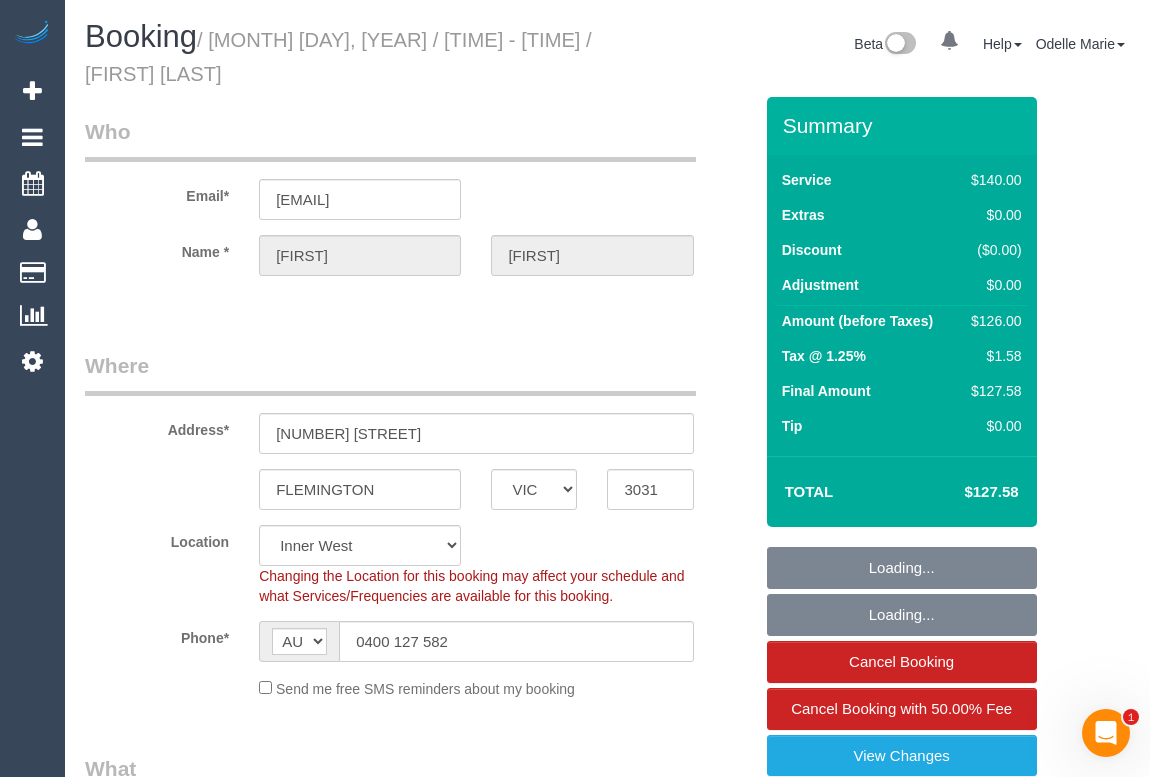 select on "object:703" 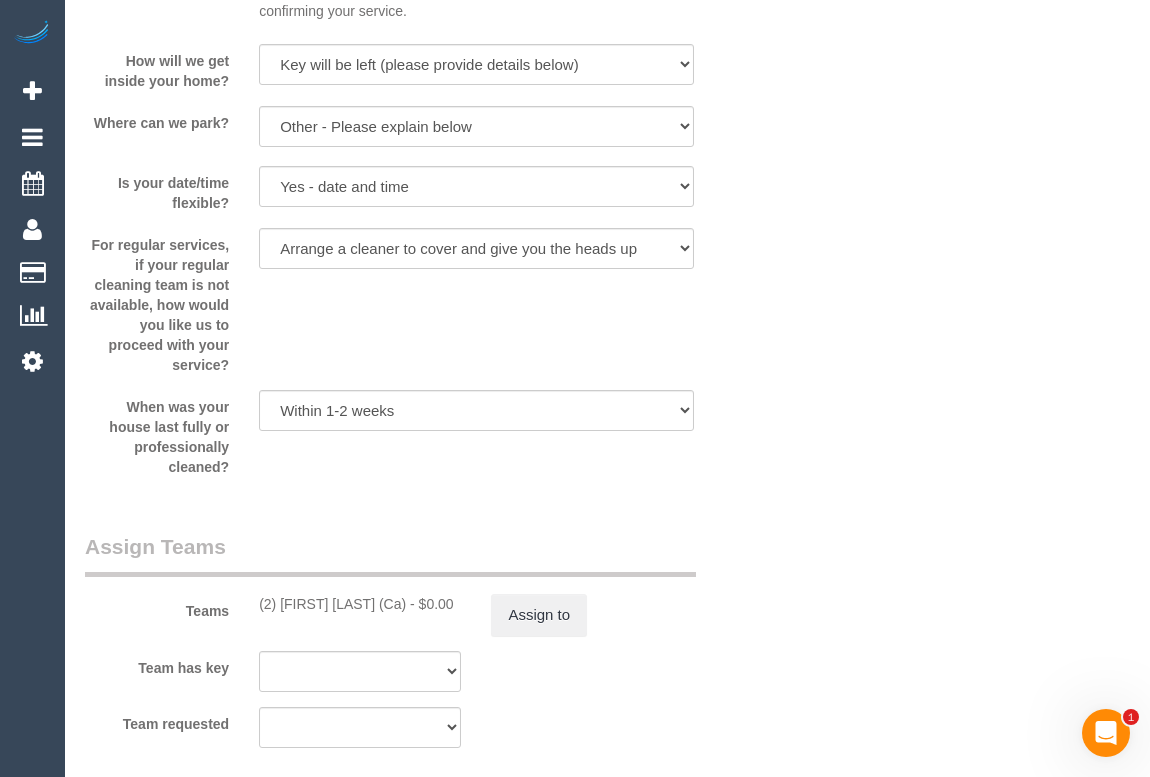 scroll, scrollTop: 3000, scrollLeft: 0, axis: vertical 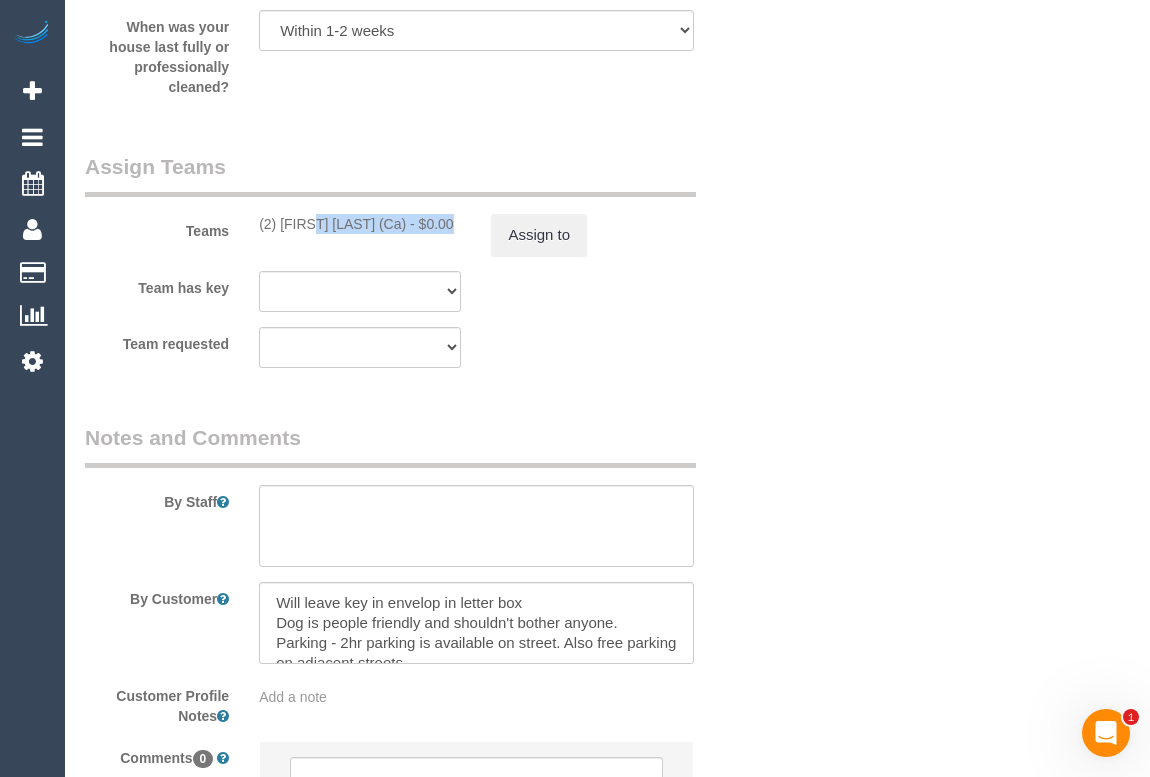 drag, startPoint x: 255, startPoint y: 225, endPoint x: 396, endPoint y: 223, distance: 141.01419 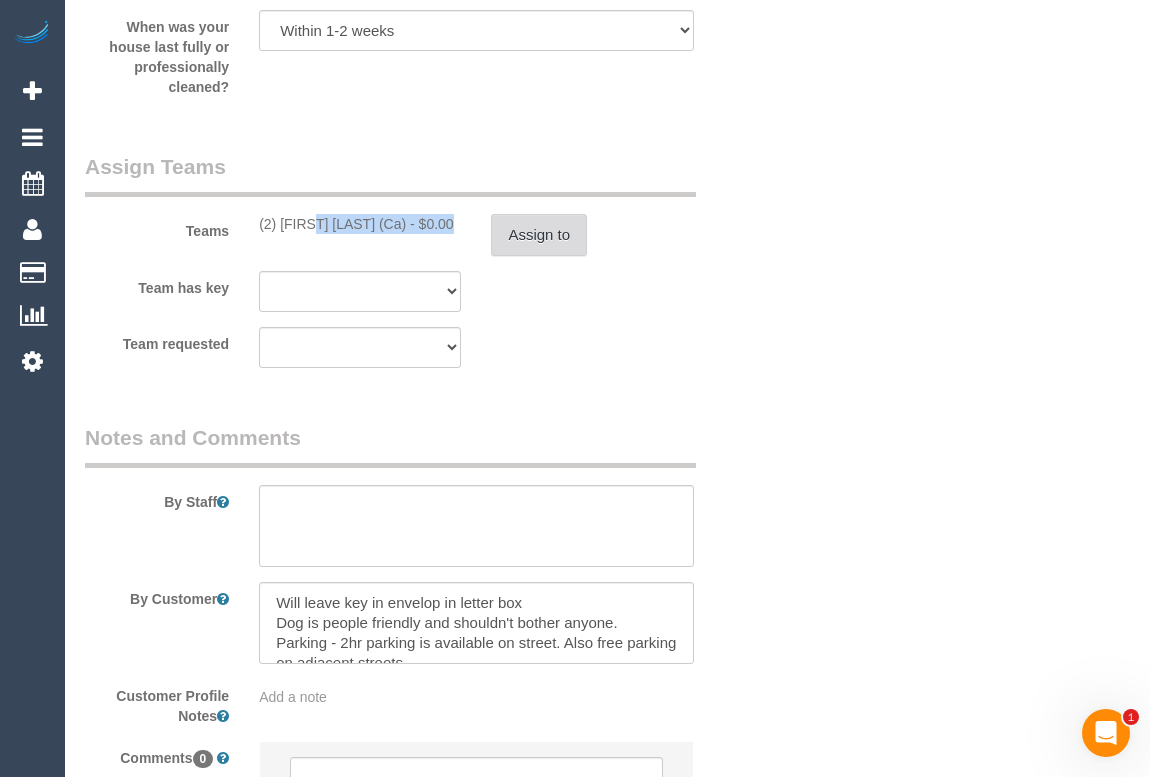 copy on "(2) [FIRST] [LAST] (Ca)" 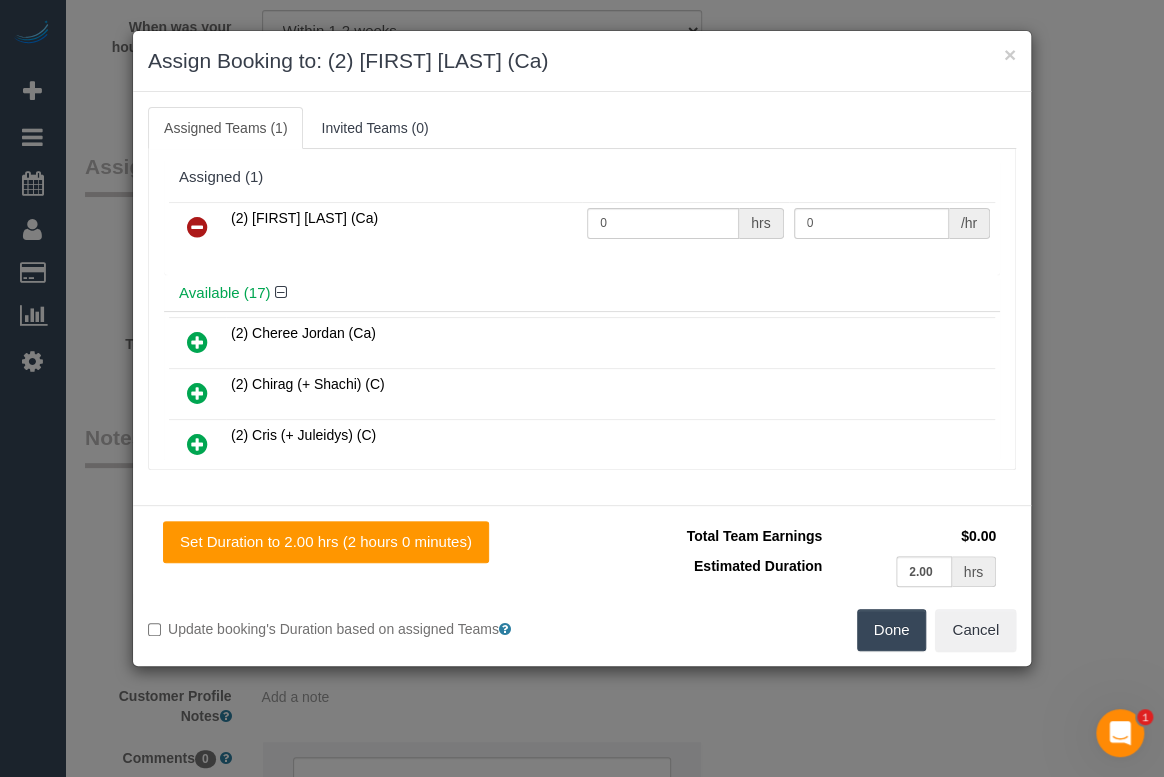 click at bounding box center [197, 227] 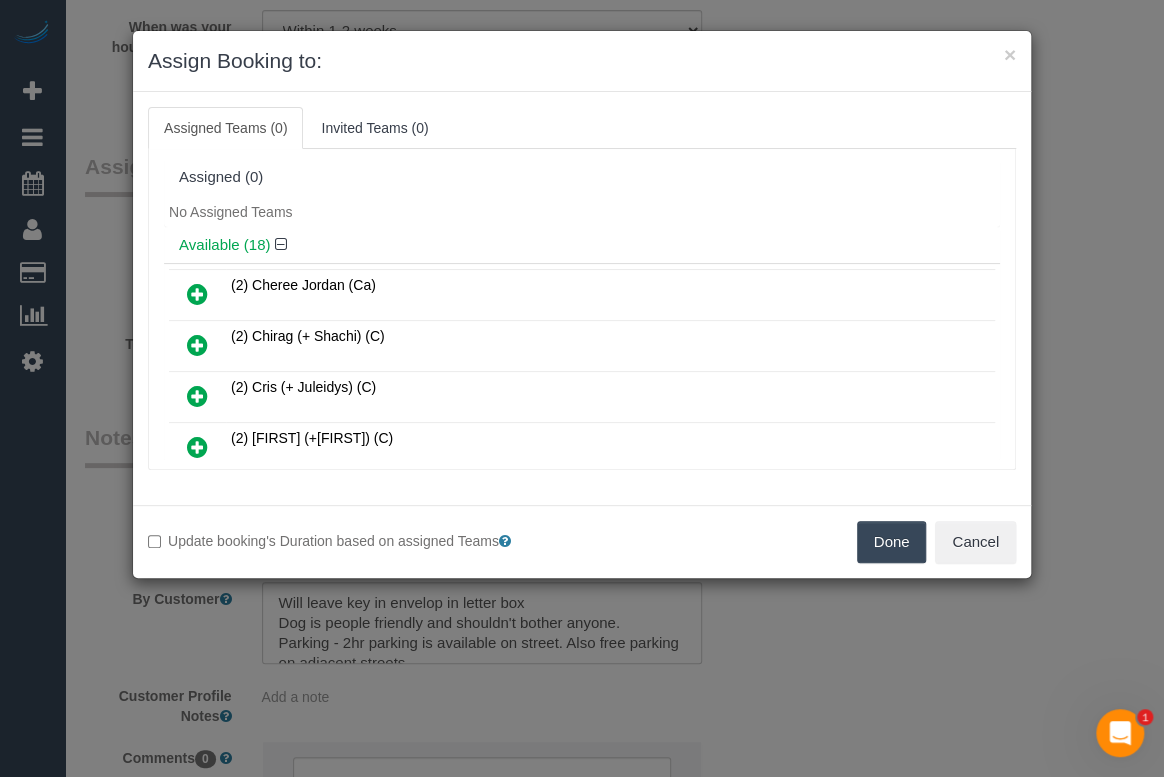 click on "Done" at bounding box center [892, 542] 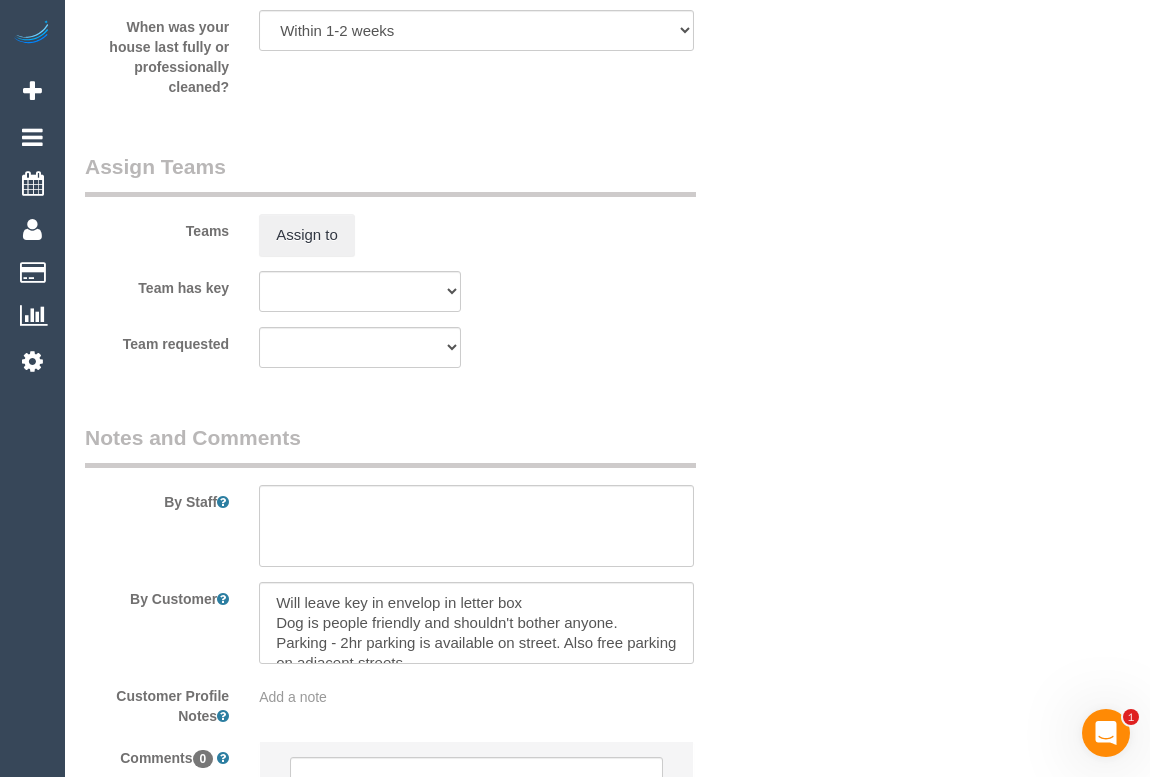 click on "Who
Email*
[EMAIL]
Name *
[FIRST]
[LAST]
Where
Address*
[NUMBER] [STREET]
[CITY]
ACT
NSW
NT
QLD
SA
TAS
VIC
WA
[POSTAL_CODE]
Location
Office City East (North) East (South) Inner East Inner North (East) Inner North (West) Inner South East Inner West North (East) North (West) Outer East Outer North (East) Outer North (West) Outer South East Outer West South East (East) South East (West) West (North) West (South) ZG - Central ZG - East ZG - North ZG - South" at bounding box center (607, -997) 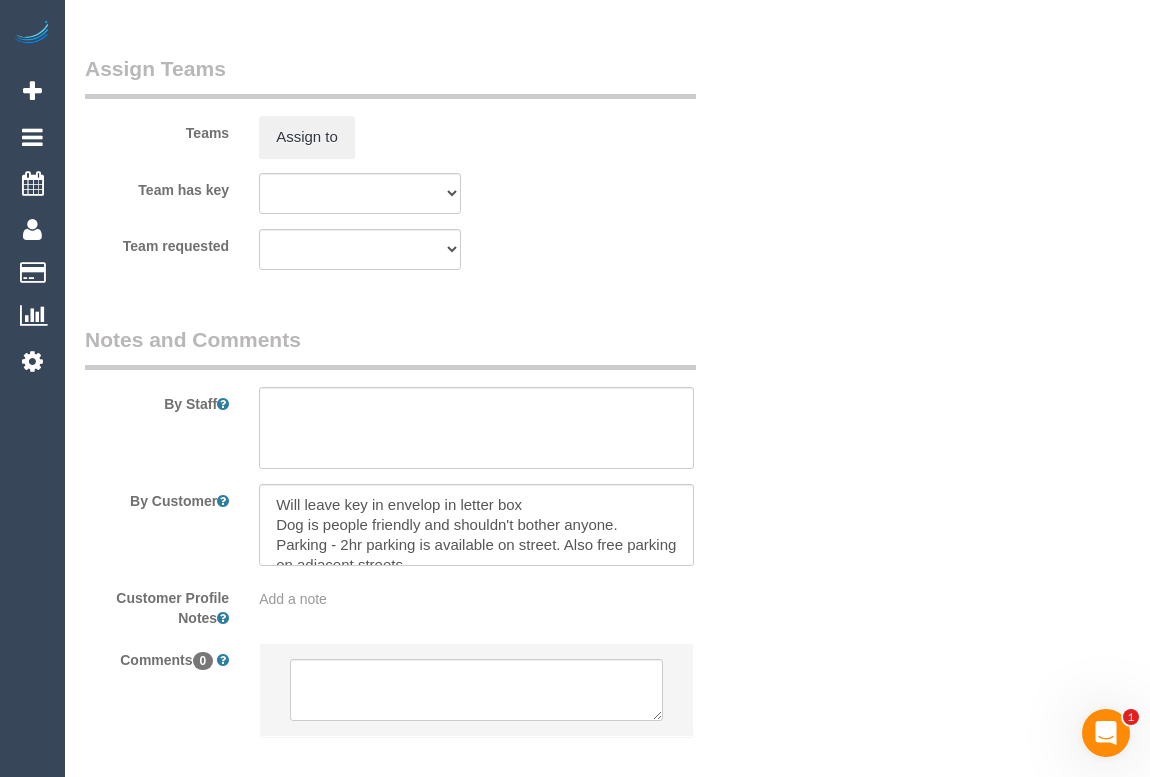 scroll, scrollTop: 3201, scrollLeft: 0, axis: vertical 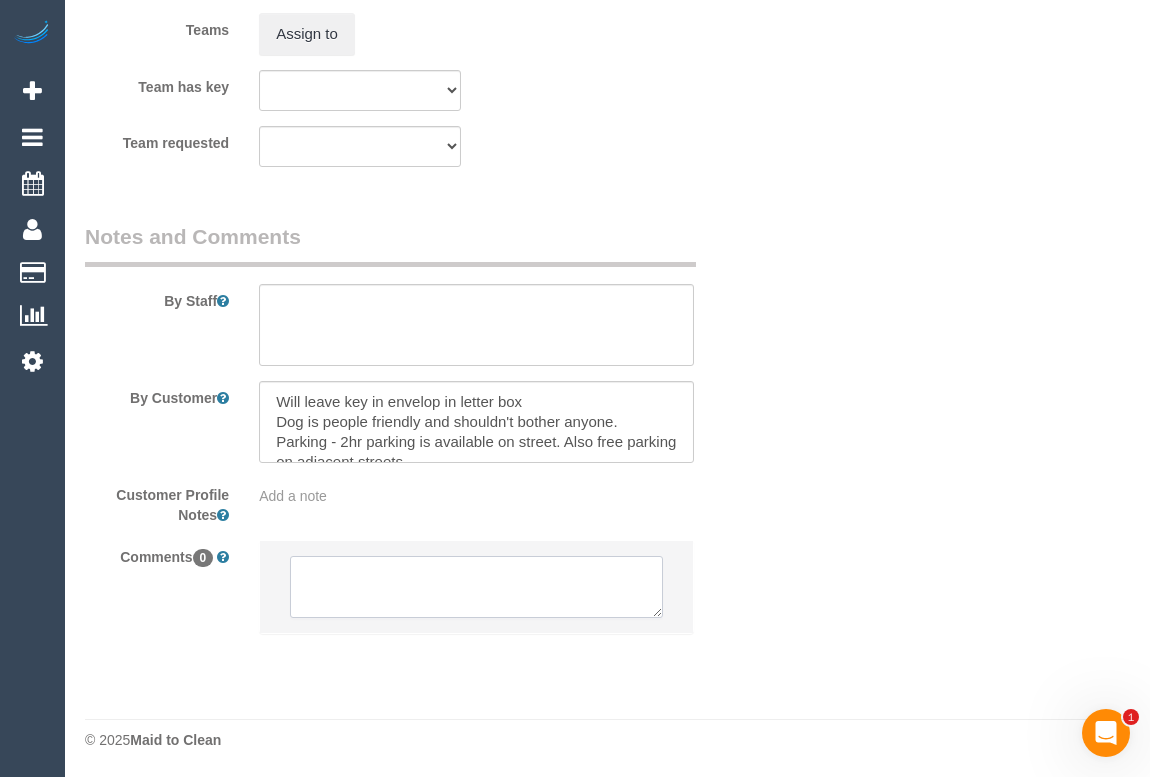 click at bounding box center (476, 587) 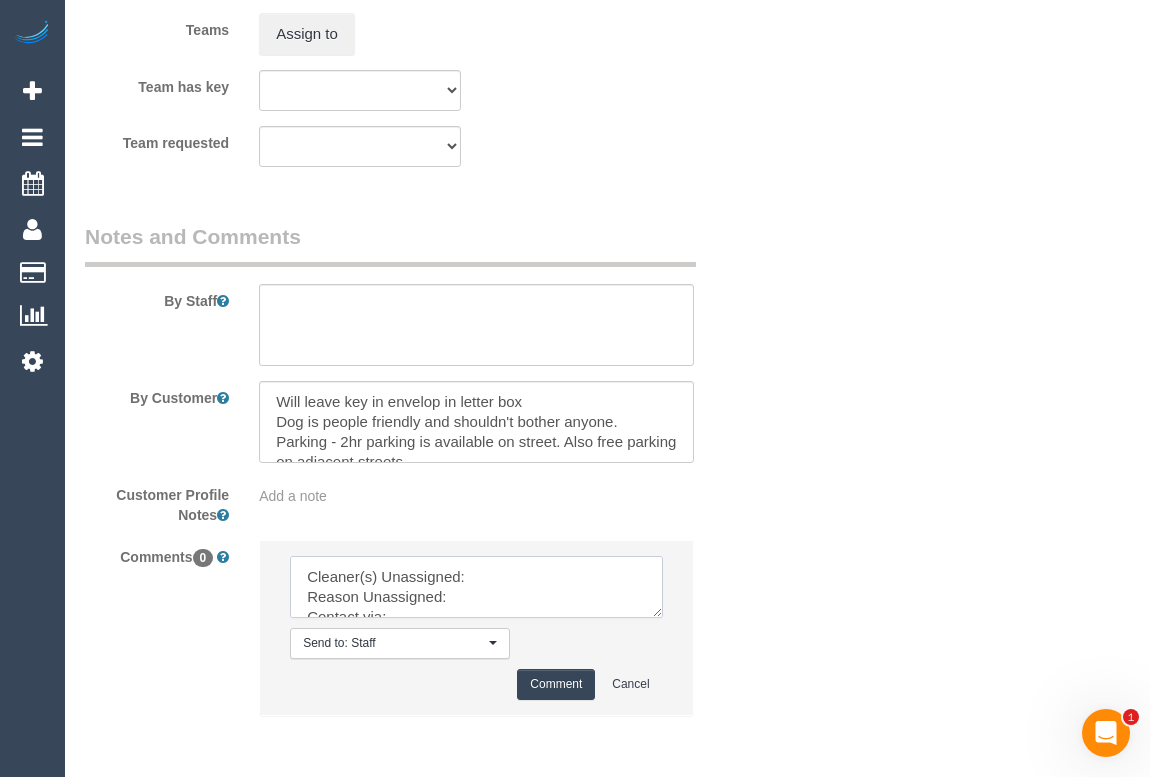 click at bounding box center [476, 587] 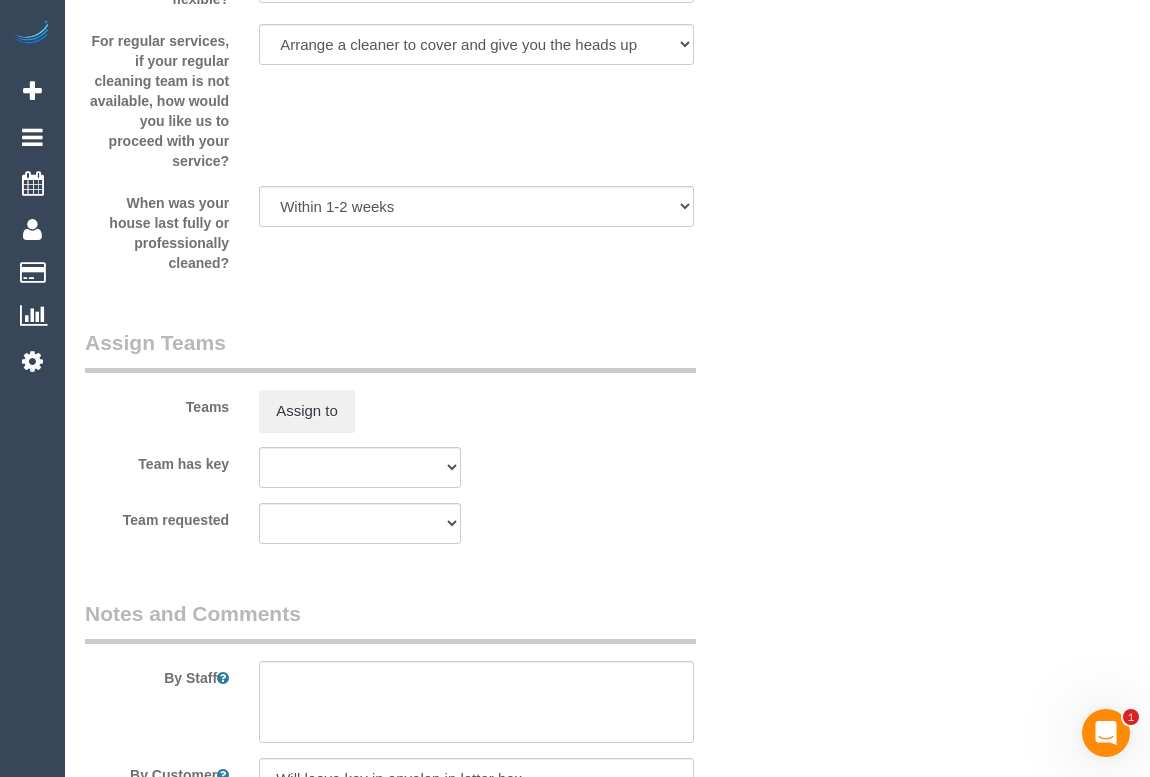 scroll, scrollTop: 3283, scrollLeft: 0, axis: vertical 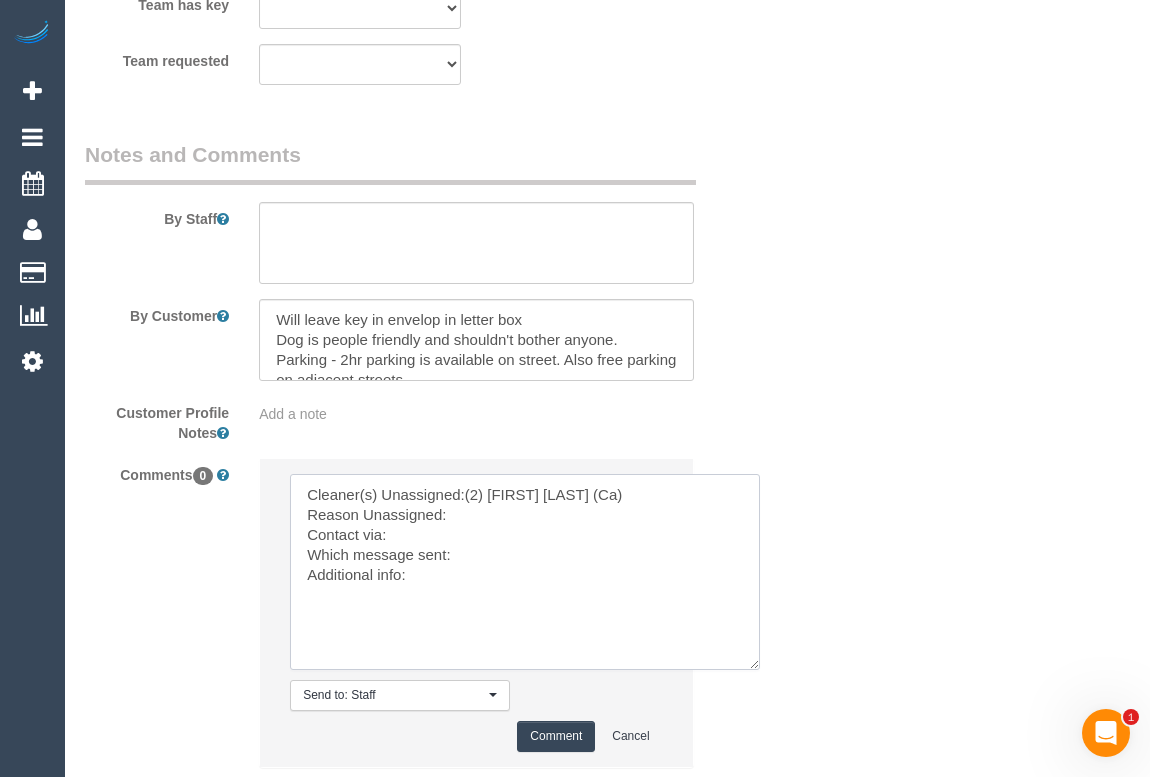 drag, startPoint x: 657, startPoint y: 530, endPoint x: 758, endPoint y: 664, distance: 167.80048 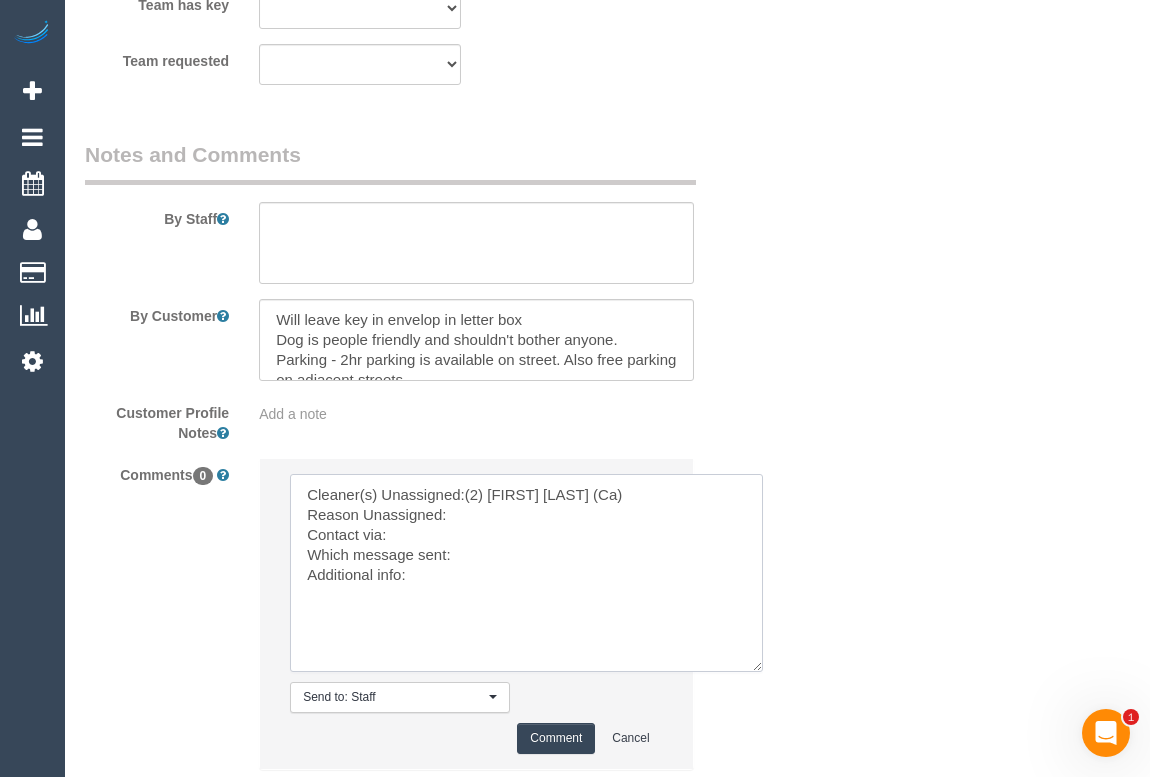 click at bounding box center [526, 573] 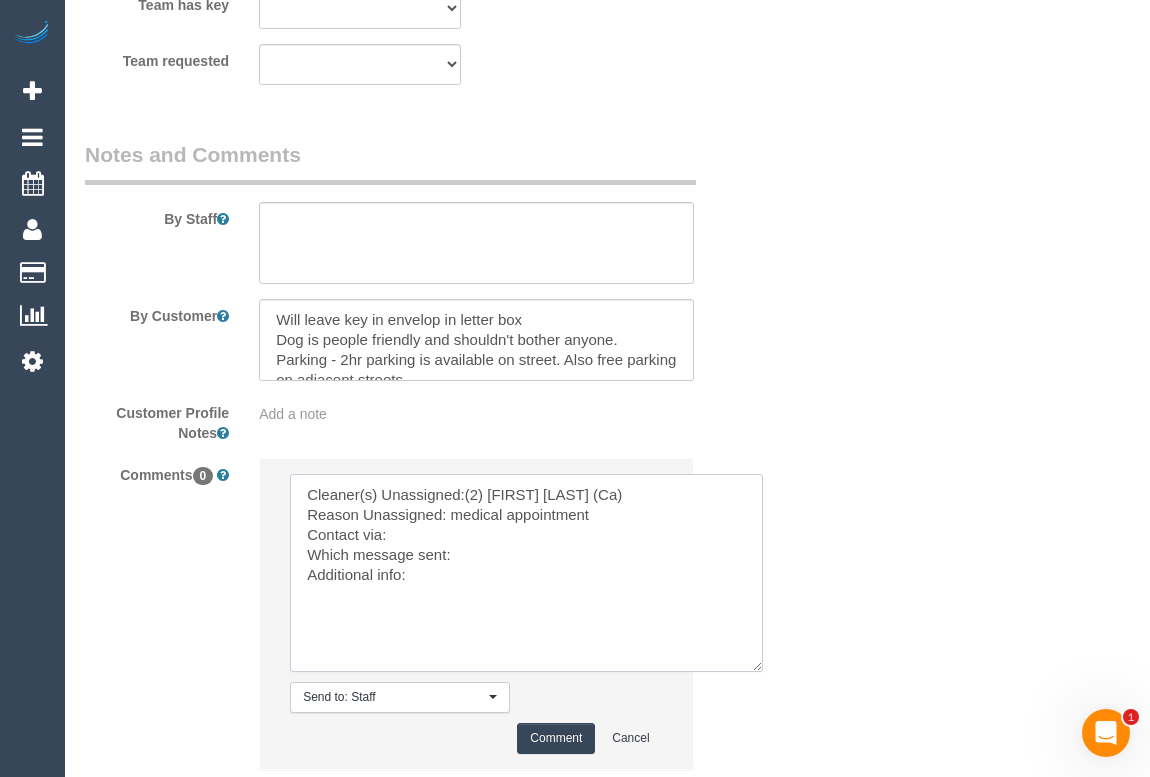 click at bounding box center [526, 573] 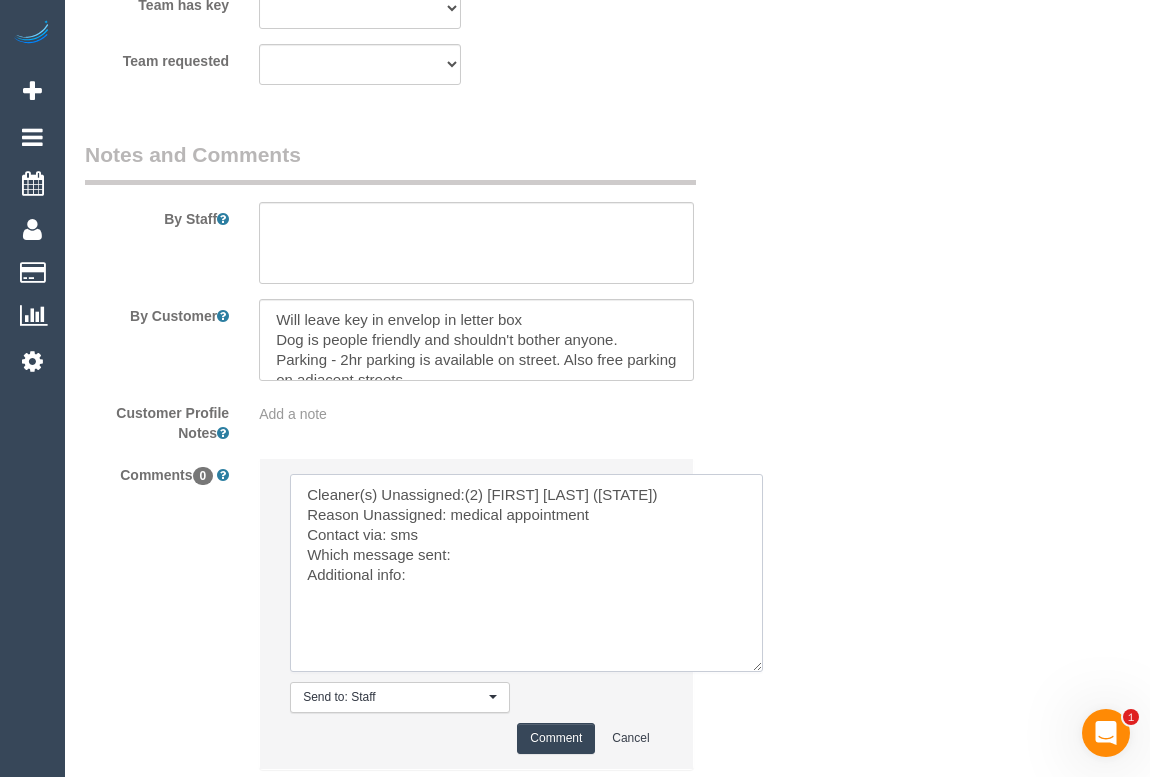 click at bounding box center (526, 573) 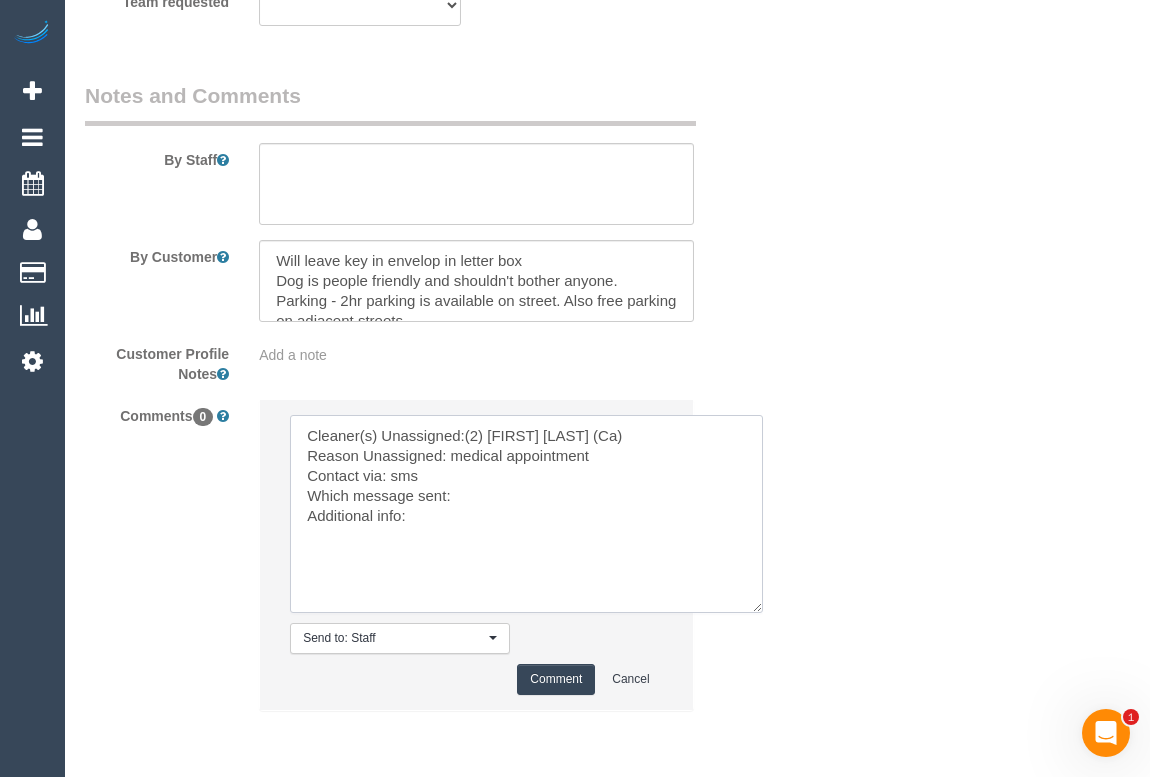 scroll, scrollTop: 3374, scrollLeft: 0, axis: vertical 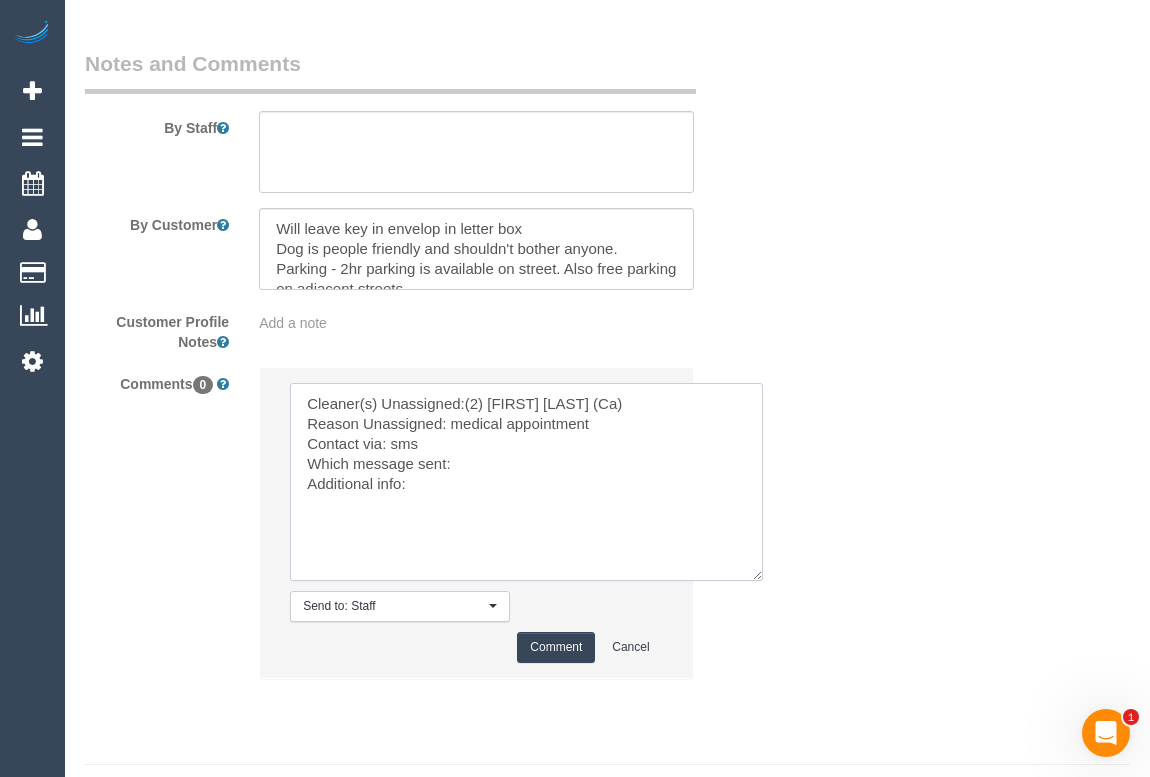click at bounding box center (526, 482) 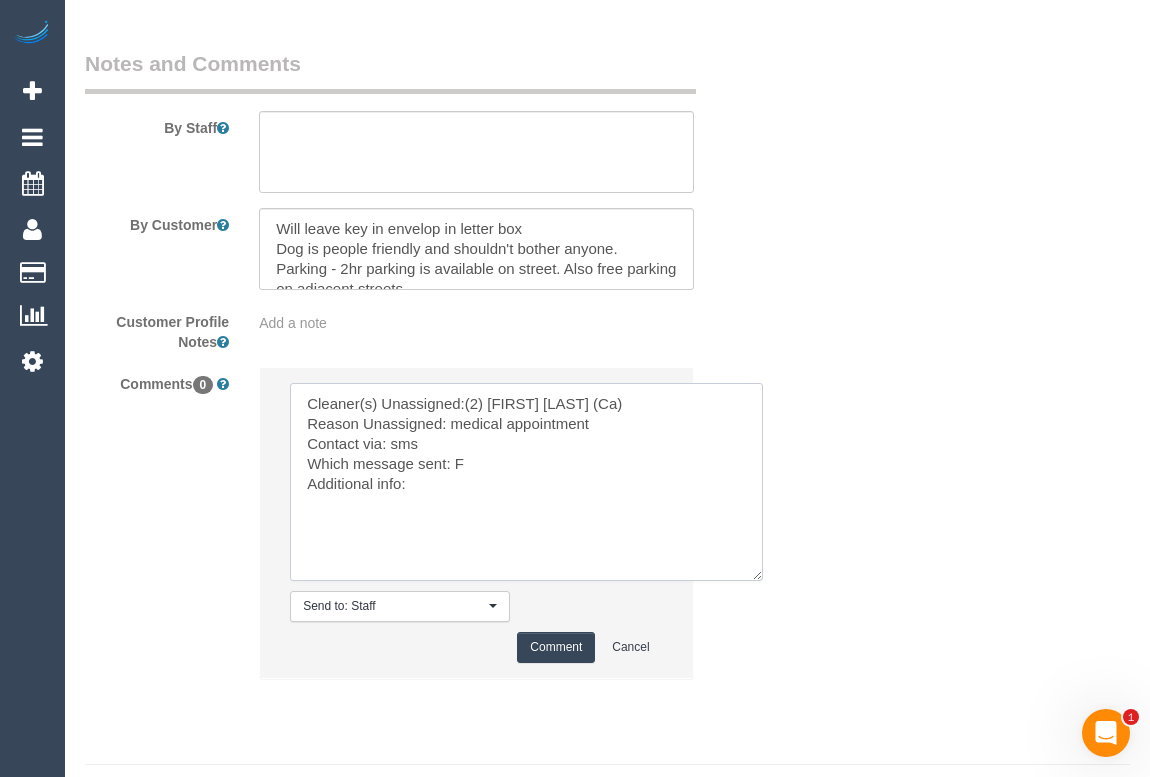 paste on "ollowing Day Options SMS" 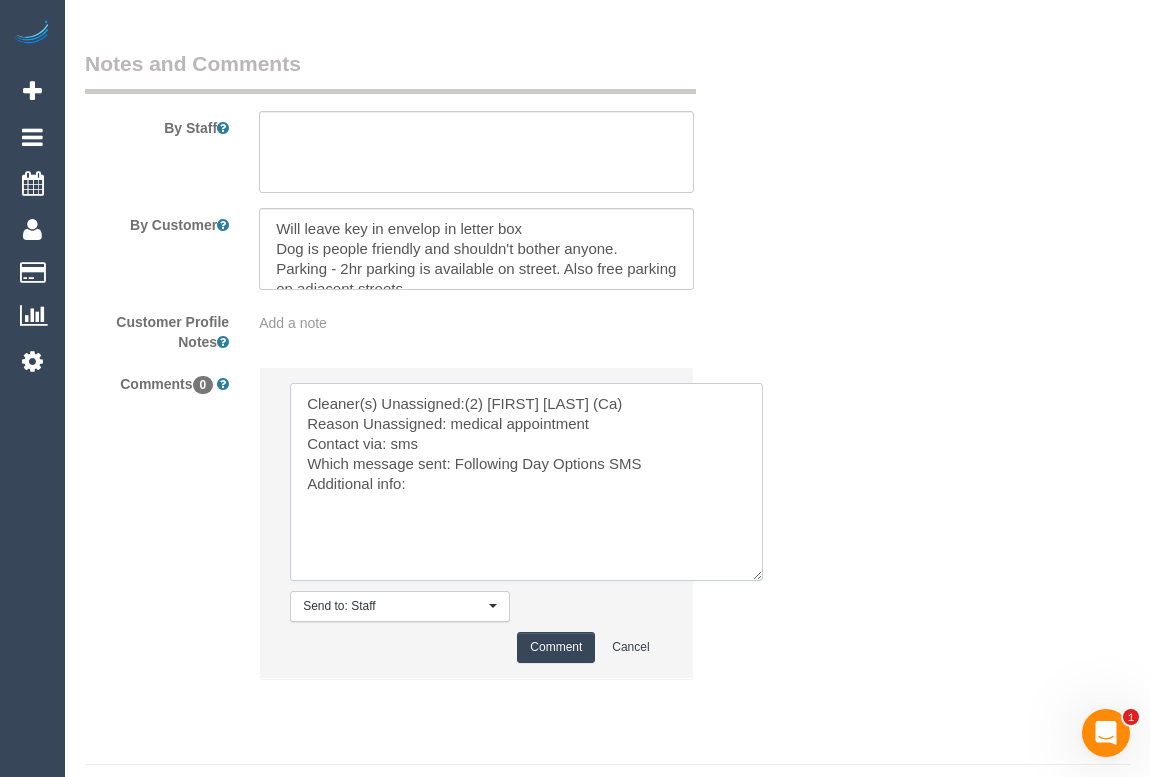 click at bounding box center [526, 482] 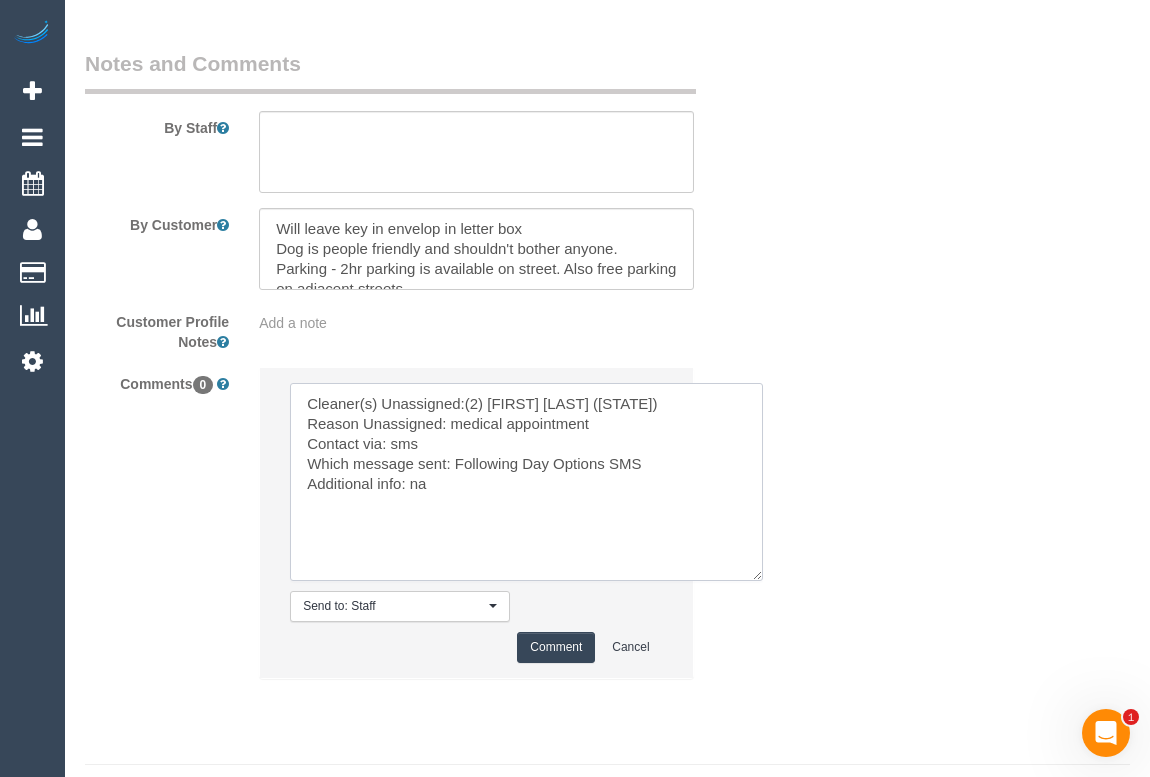 type on "Cleaner(s) Unassigned:(2) [FIRST] [LAST] ([STATE])
Reason Unassigned: medical appointment
Contact via: sms
Which message sent: Following Day Options SMS
Additional info: na" 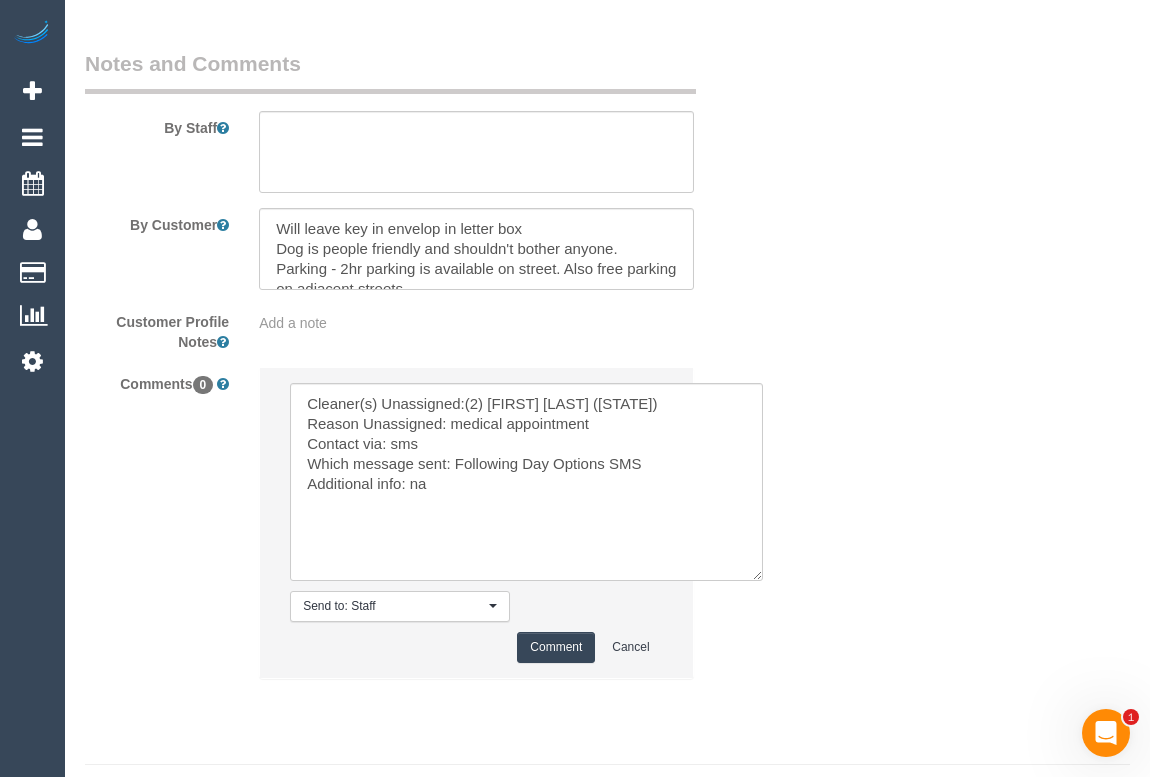 click on "Comment" at bounding box center (556, 647) 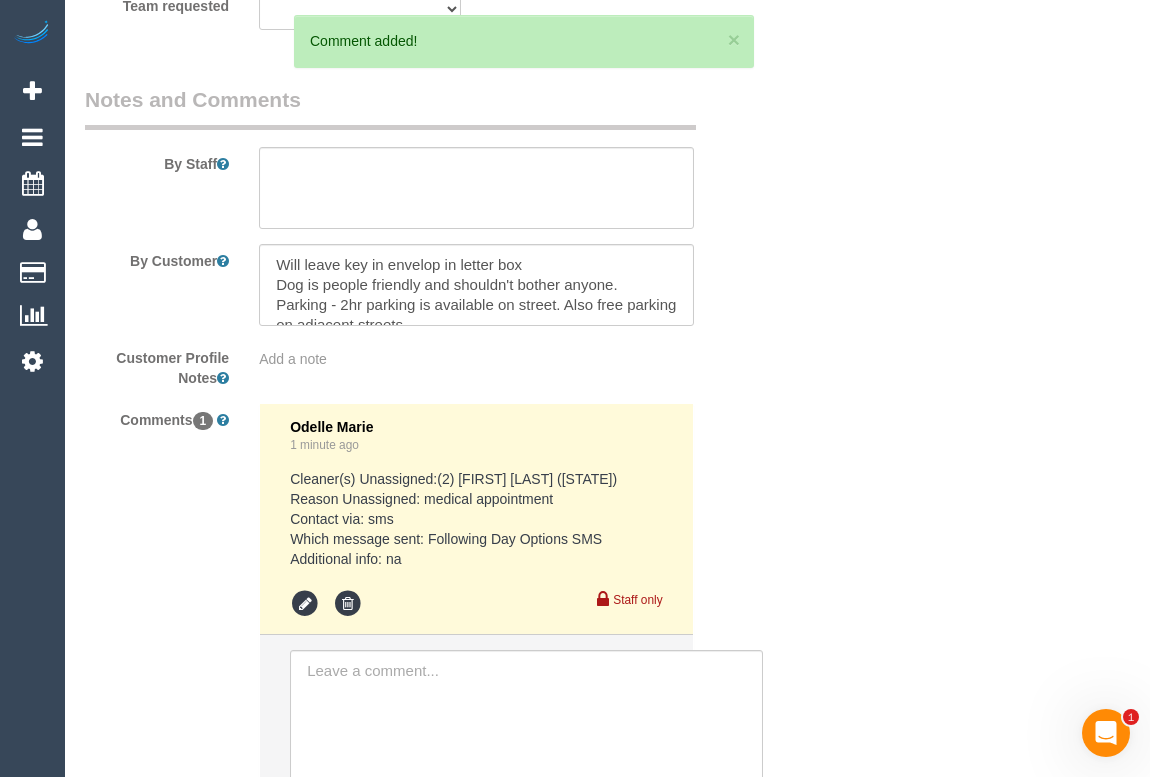 scroll, scrollTop: 3374, scrollLeft: 0, axis: vertical 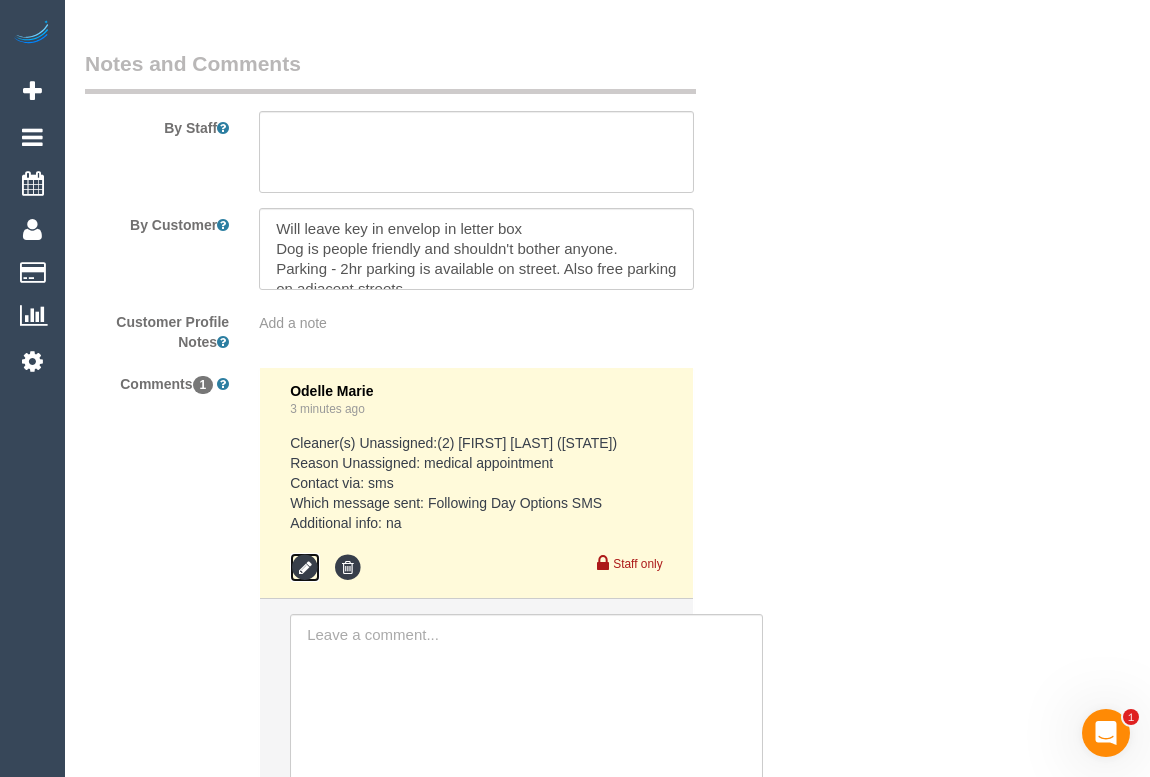 click at bounding box center (305, 568) 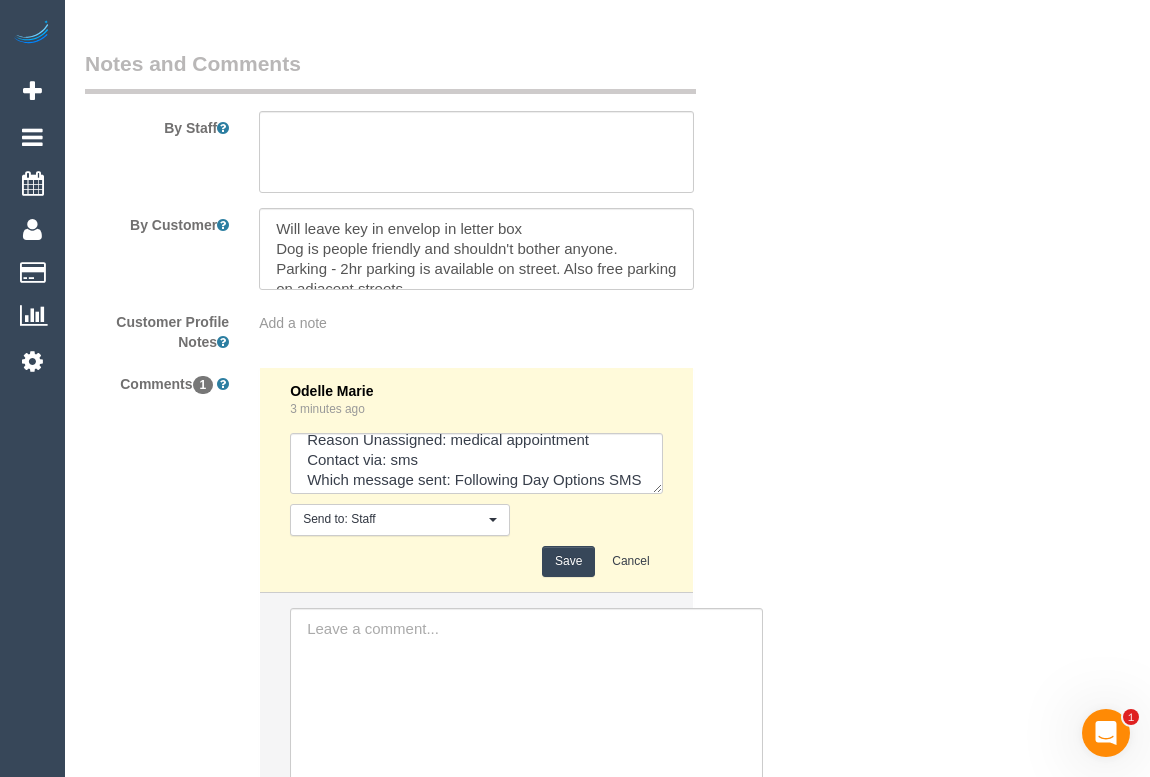 scroll, scrollTop: 79, scrollLeft: 0, axis: vertical 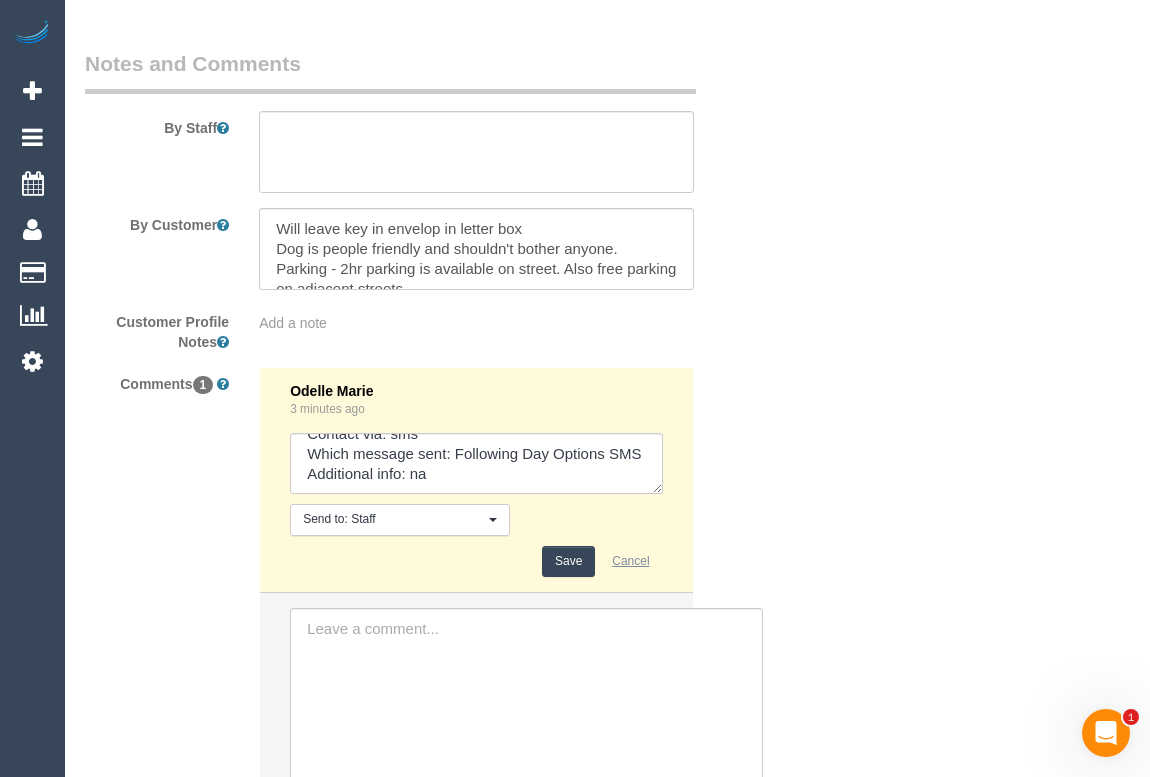 click on "Cancel" at bounding box center [630, 561] 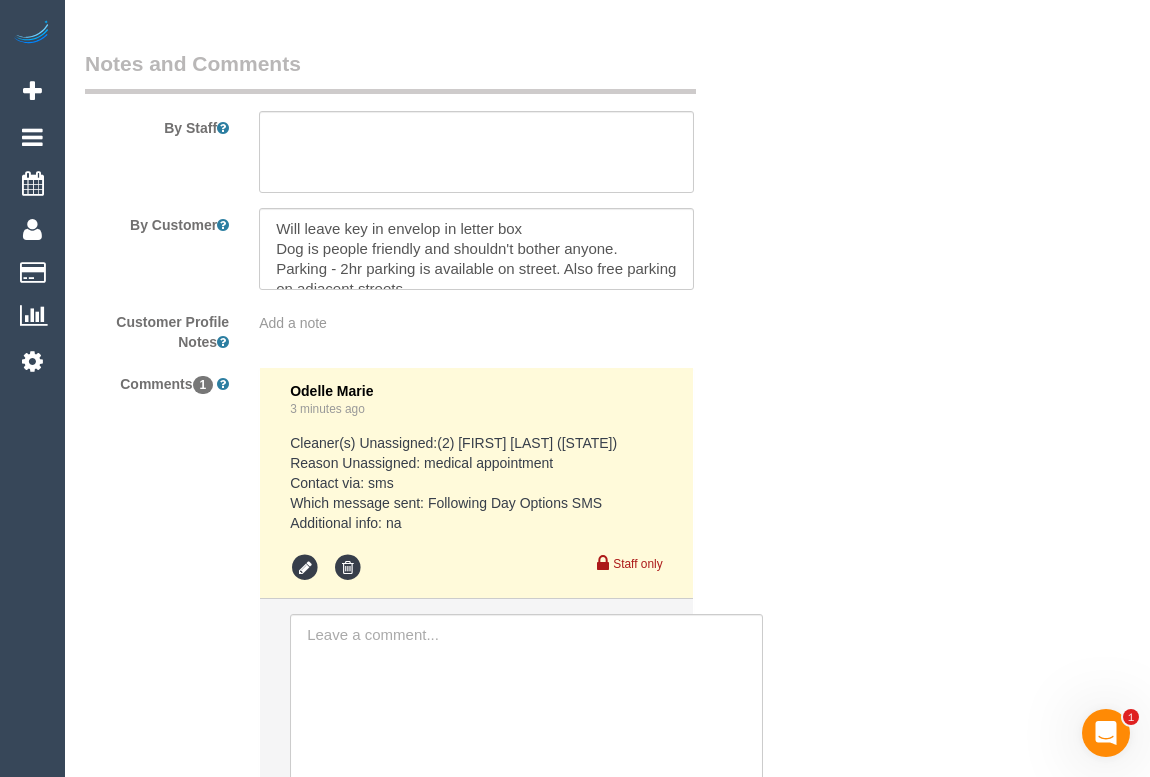 click on "Who
Email*
[EMAIL]
Name *
[FIRST]
[LAST]
Where
Address*
[NUMBER] [STREET]
[CITY]
ACT
NSW
NT
QLD
SA
TAS
VIC
WA
[POSTAL_CODE]
Location
Office City East (North) East (South) Inner East Inner North (East) Inner North (West) Inner South East Inner West North (East) North (West) Outer East Outer North (East) Outer North (West) Outer South East Outer West South East (East) South East (West) West (North) West (South) ZG - Central ZG - East ZG - North ZG - South" at bounding box center [607, -1187] 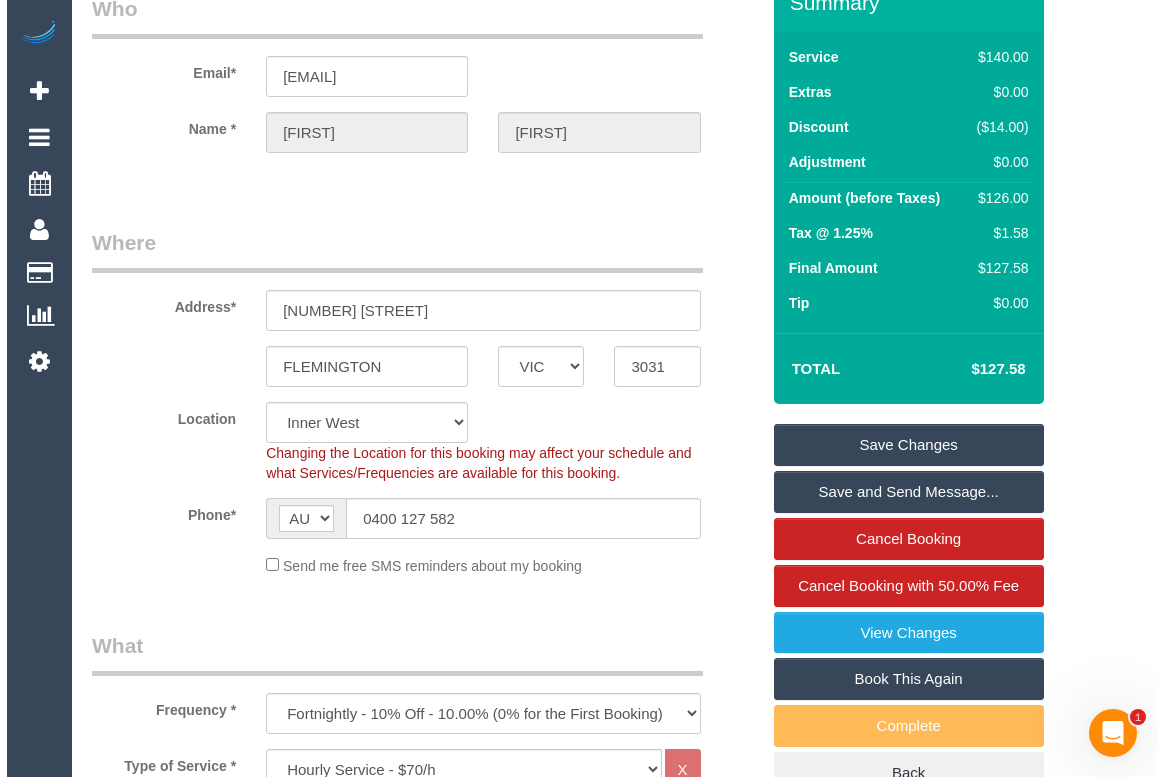 scroll, scrollTop: 0, scrollLeft: 0, axis: both 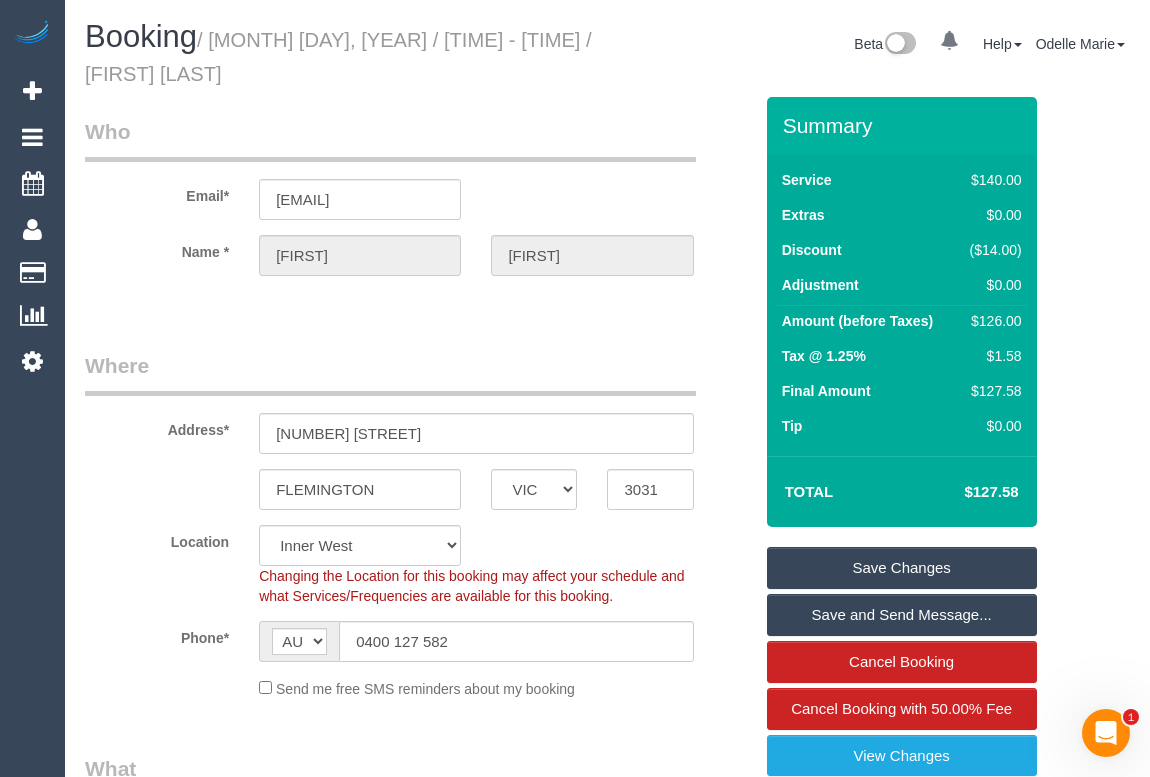 click on "Save Changes" at bounding box center [902, 568] 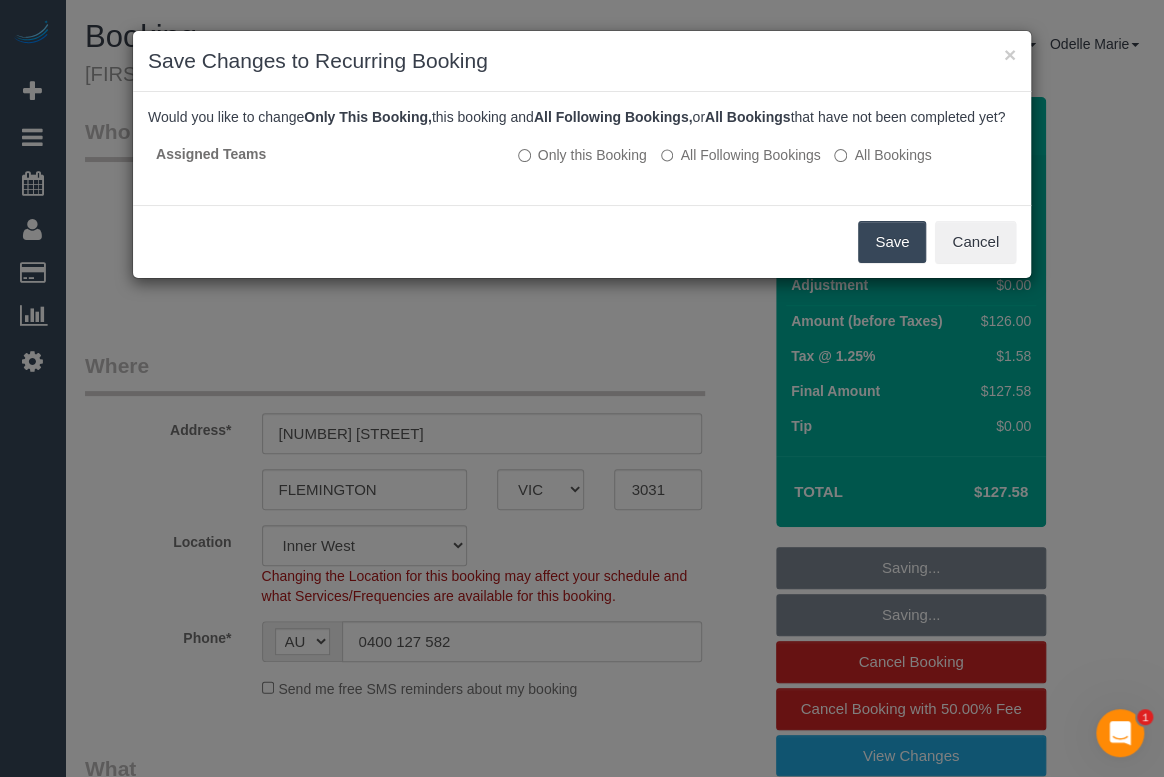 click on "Save" at bounding box center (892, 242) 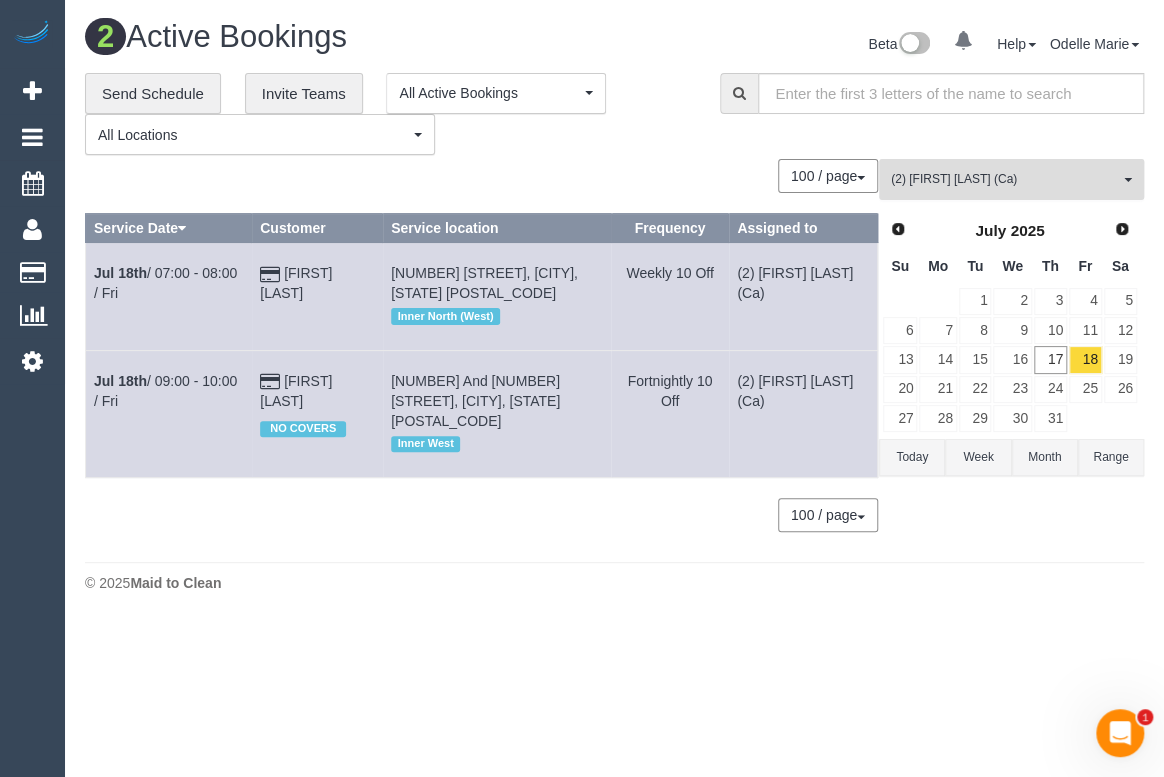 click on "(2) [FIRST] [LAST] (Ca)
All Teams" at bounding box center [1011, 179] 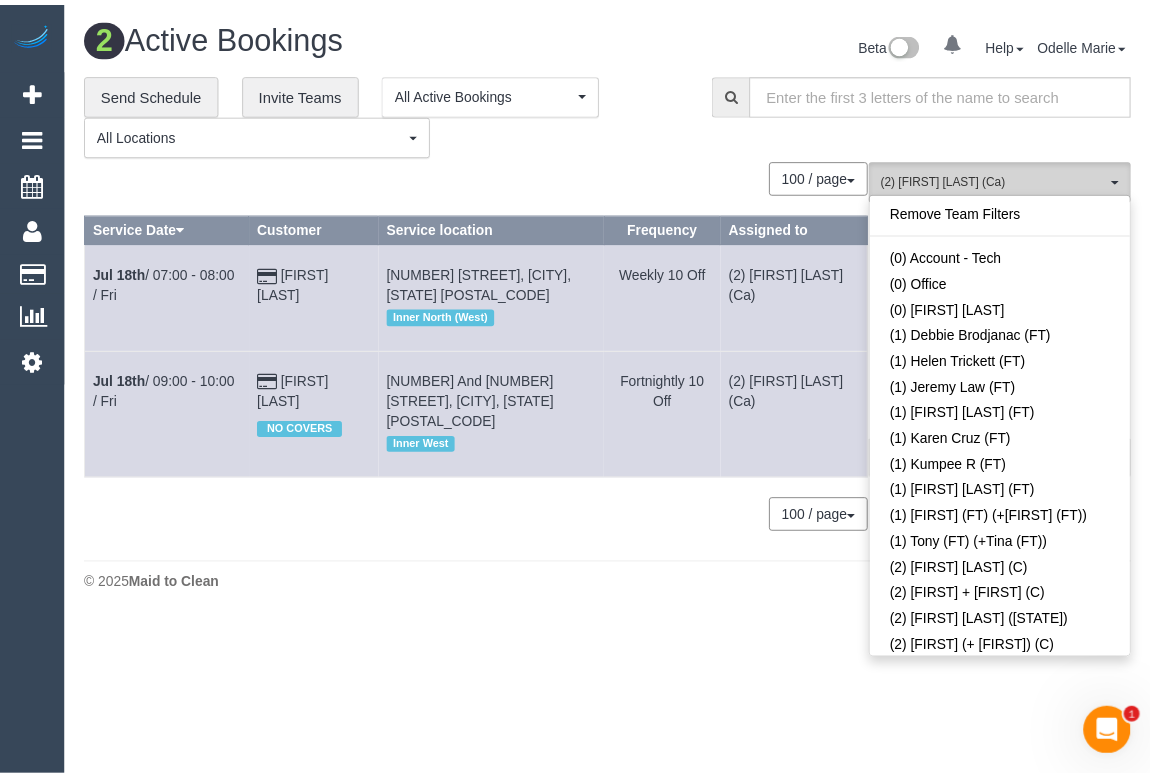 scroll, scrollTop: 1104, scrollLeft: 0, axis: vertical 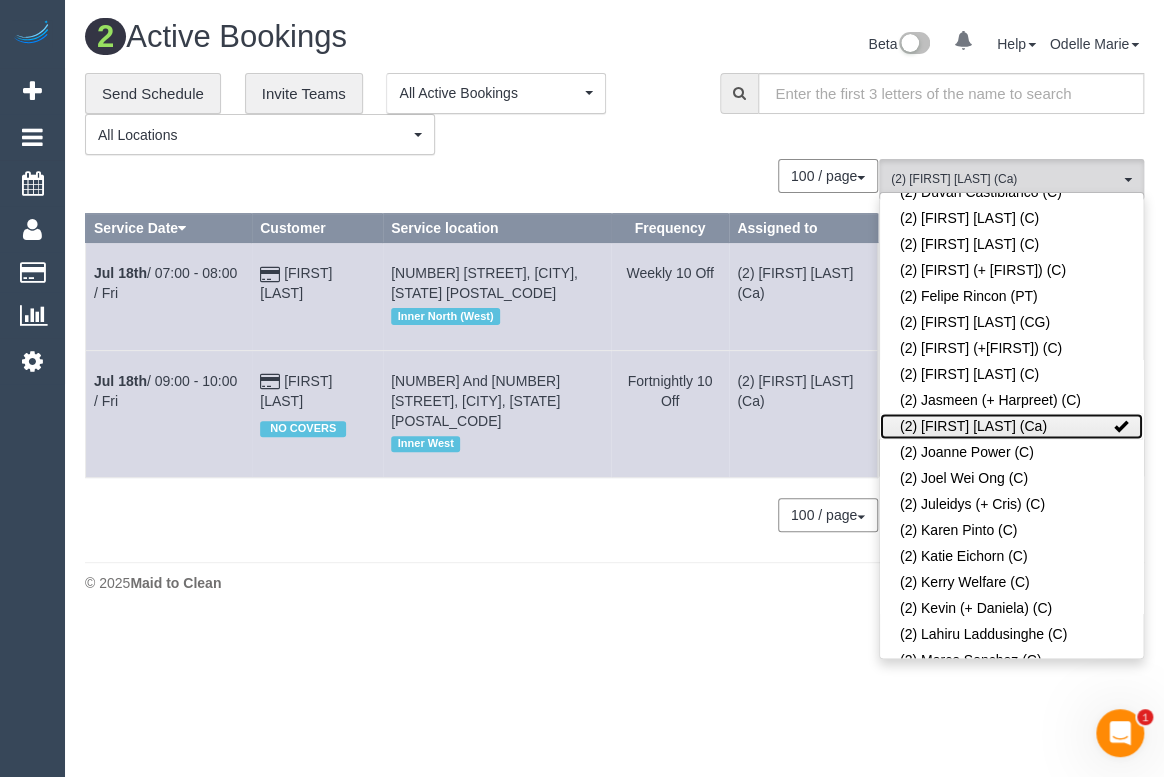 click at bounding box center (1121, 426) 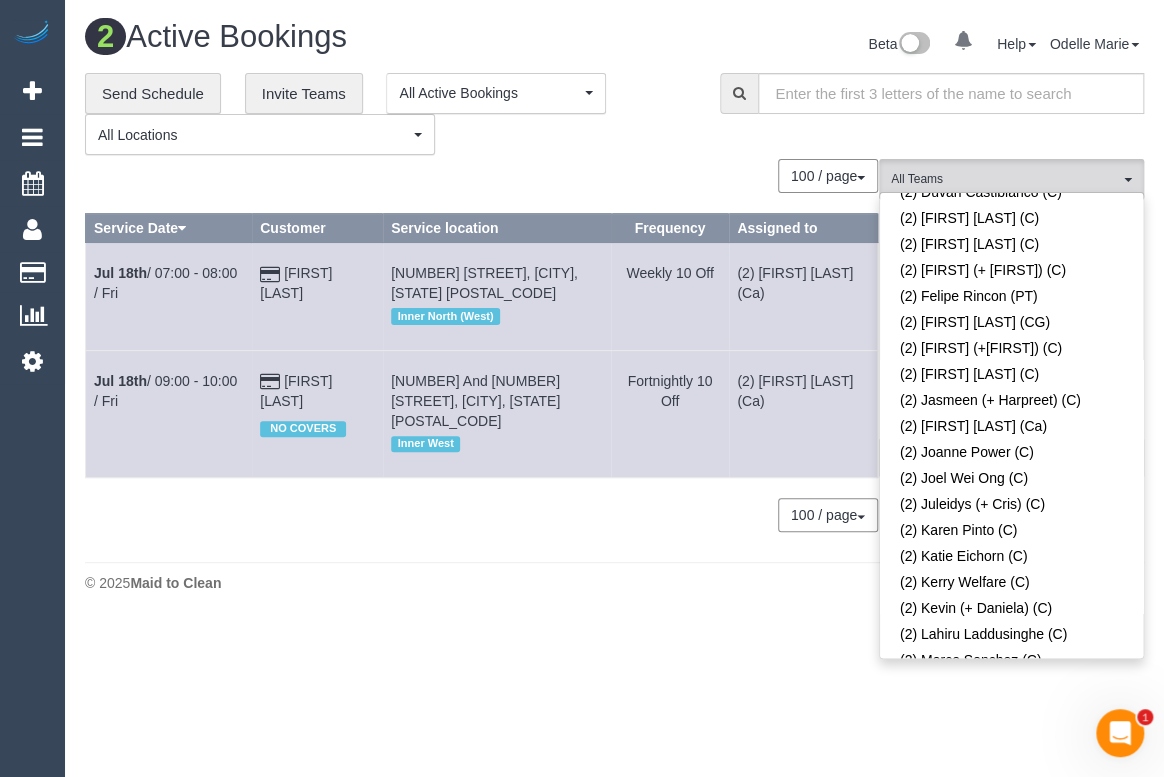 click on "**********" at bounding box center [387, 114] 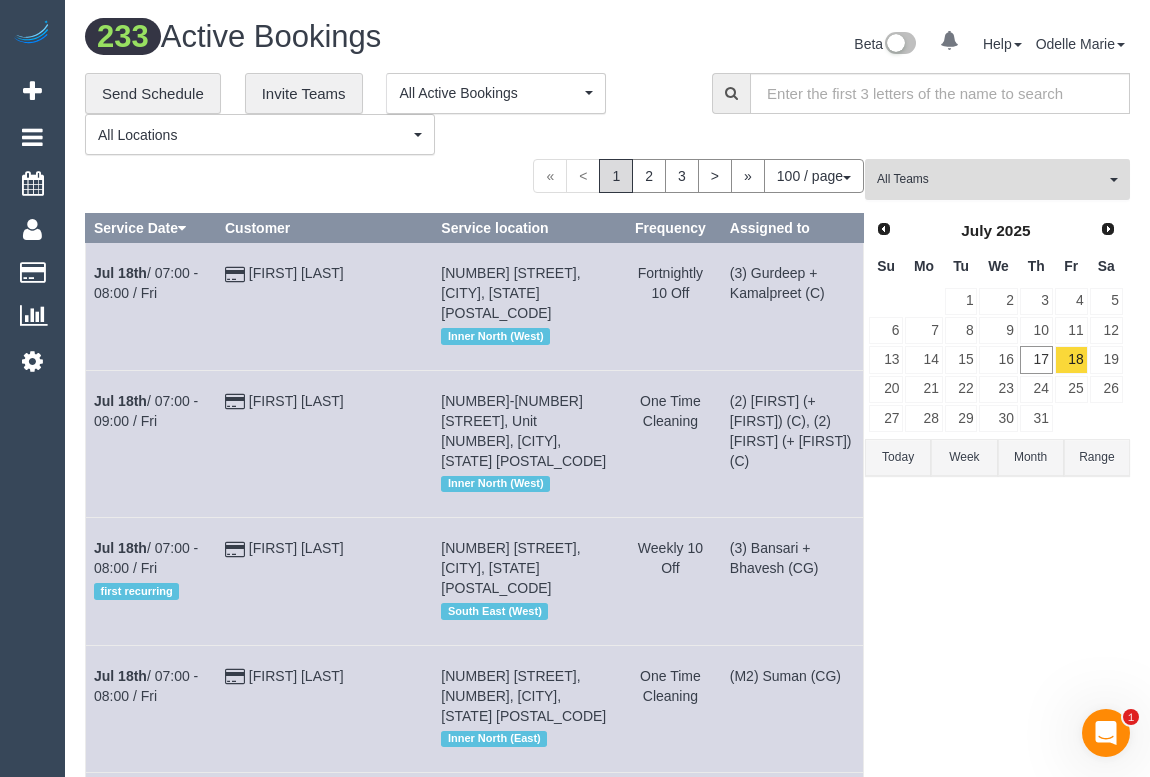 click on "All Teams" at bounding box center (991, 179) 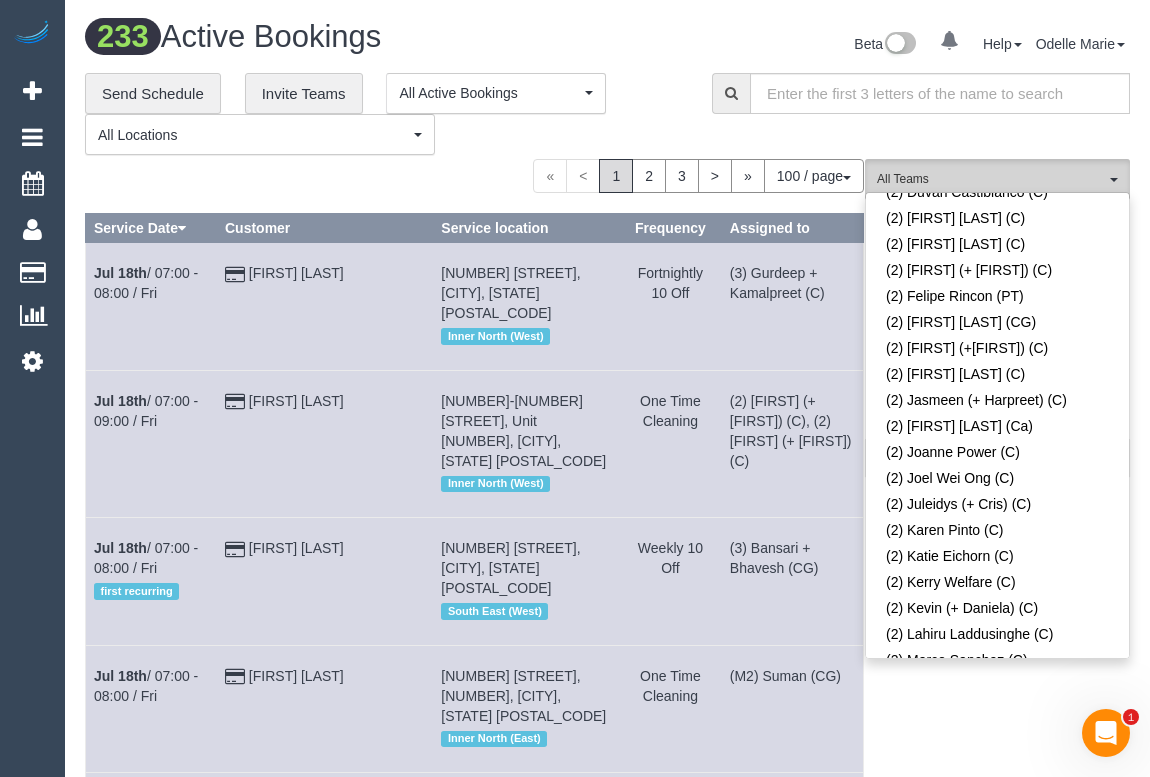 scroll, scrollTop: 0, scrollLeft: 0, axis: both 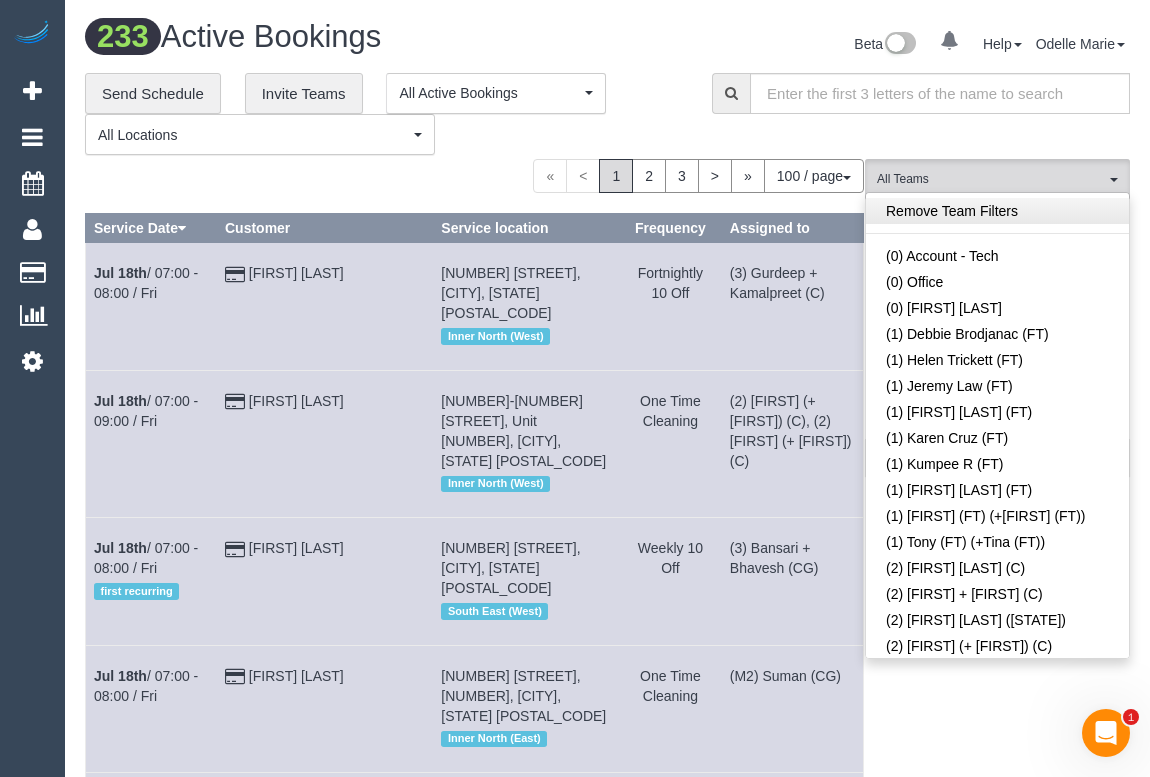 click on "Remove Team Filters" at bounding box center [997, 211] 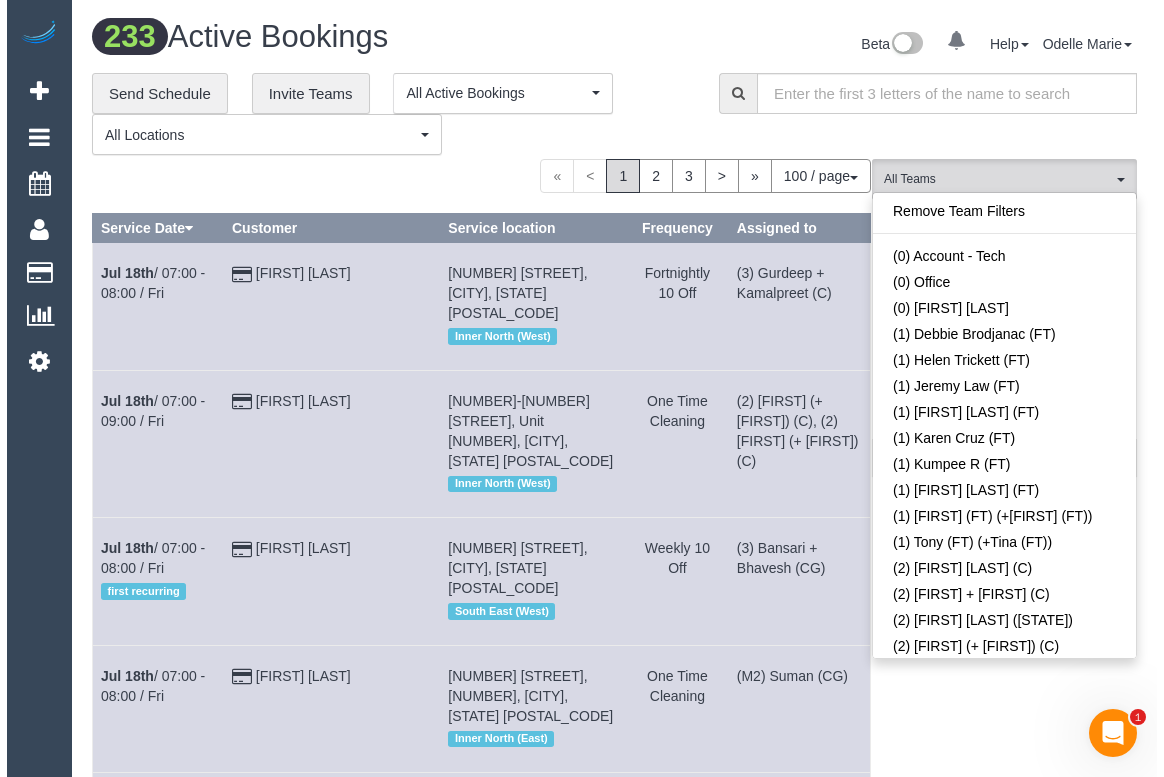 scroll, scrollTop: 5704, scrollLeft: 0, axis: vertical 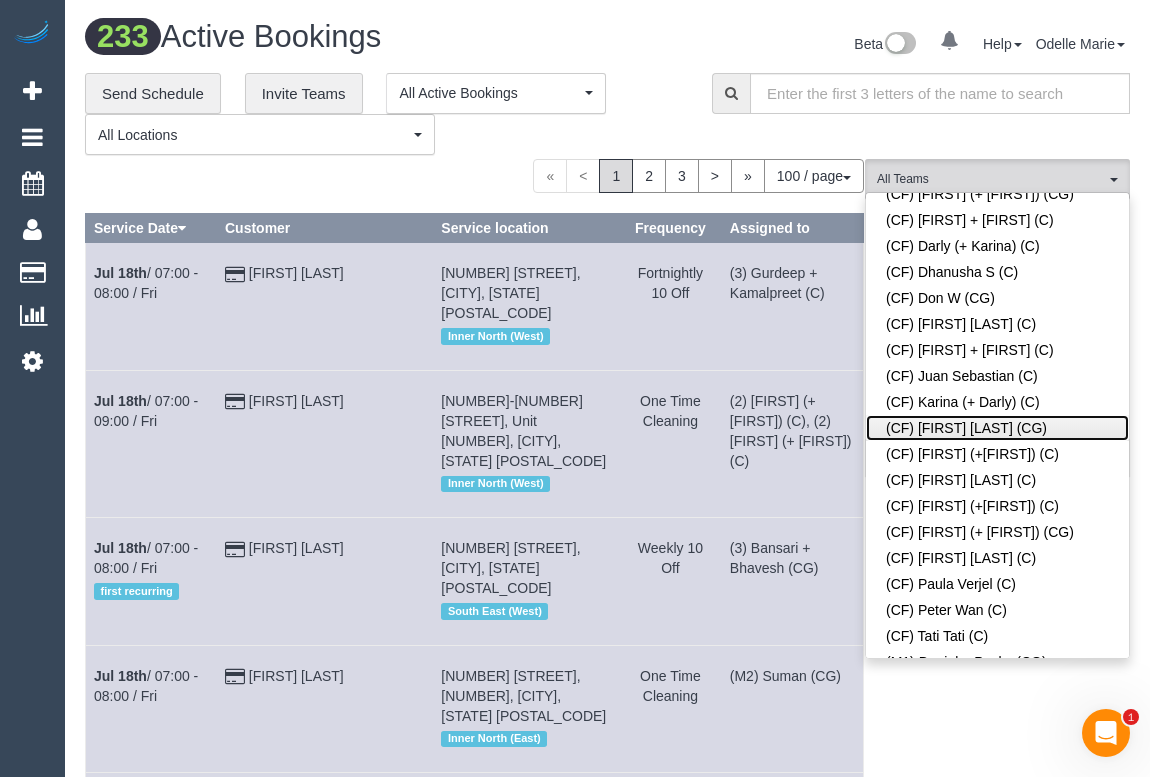 click on "(CF) [FIRST] [LAST] (CG)" at bounding box center [997, 428] 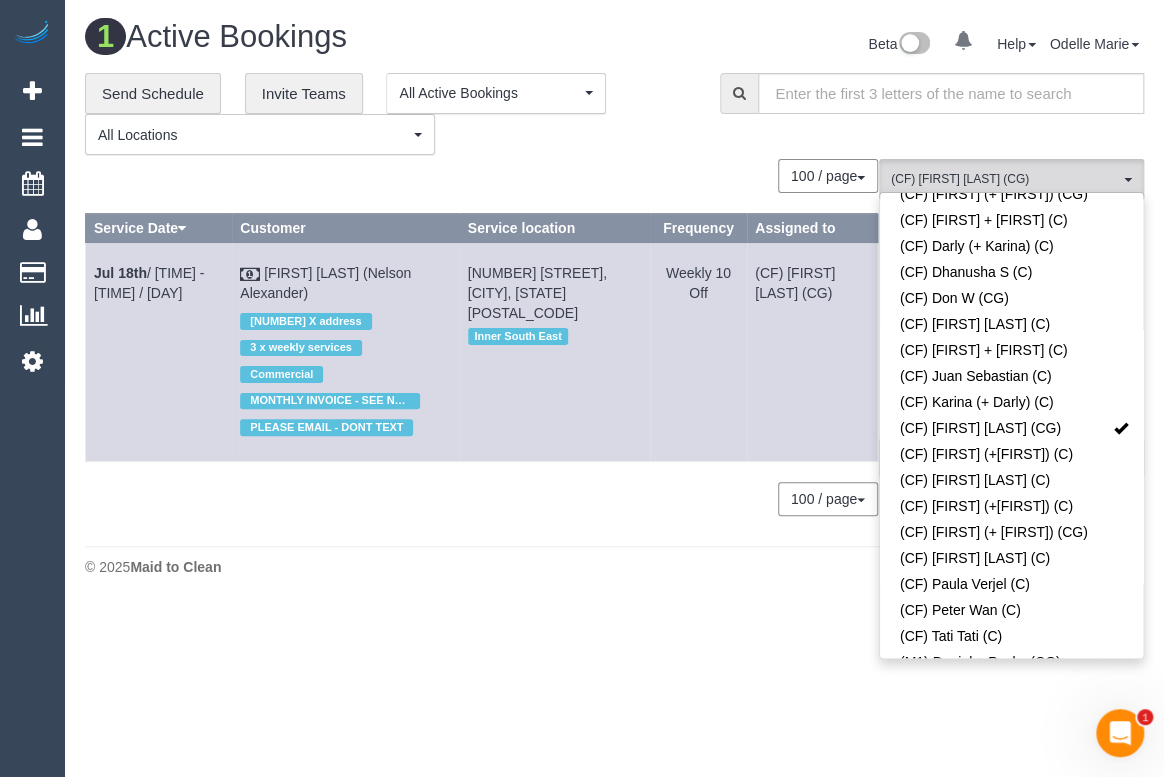 click on "1  Active Bookings
/
Beta
0
Your Notifications
You have 0 alerts
Help
Help Docs
Take a Tour
Contact Support
[FIRST] [LAST]
My Account
Change Password
Email Preferences
Community
Log Out" at bounding box center (614, 303) 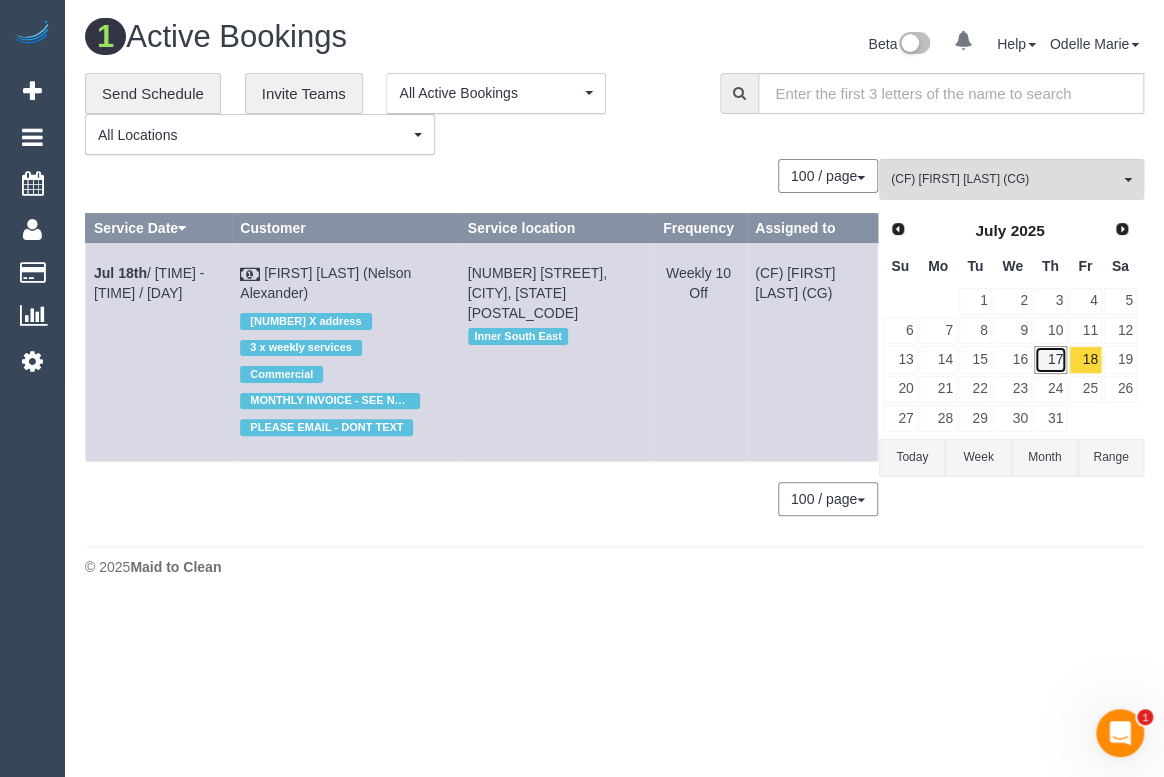 click on "17" at bounding box center (1050, 359) 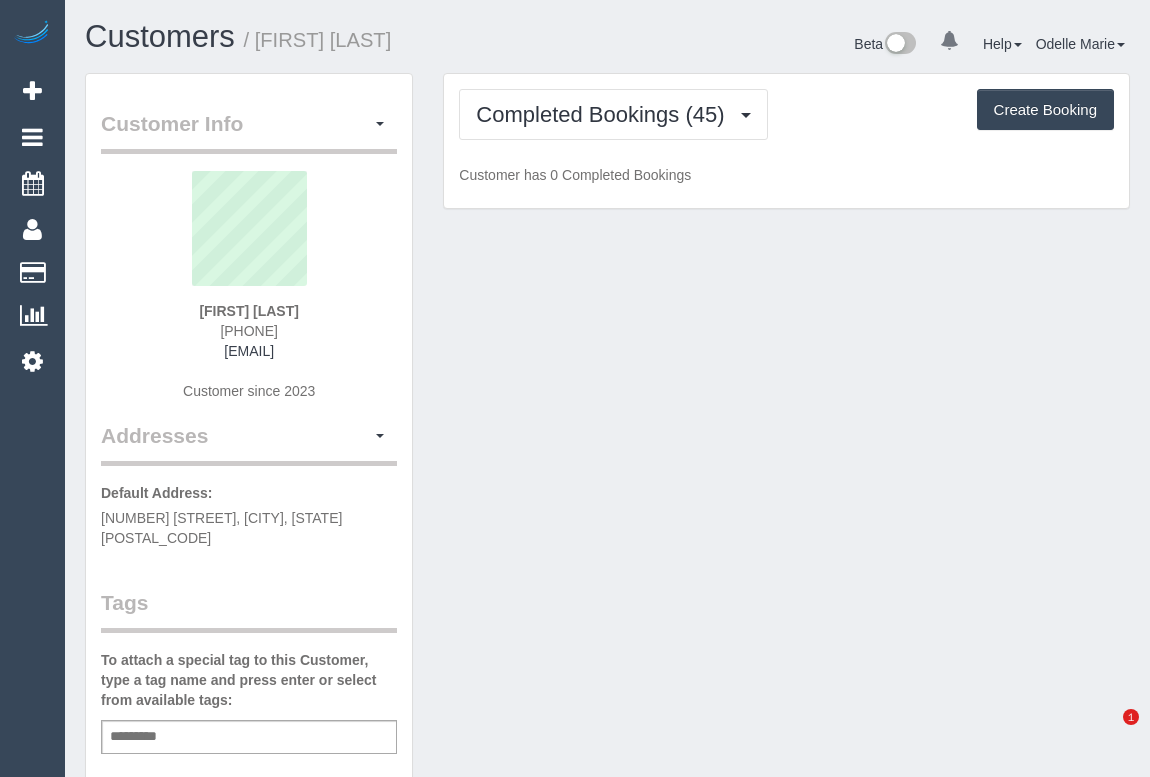 scroll, scrollTop: 0, scrollLeft: 0, axis: both 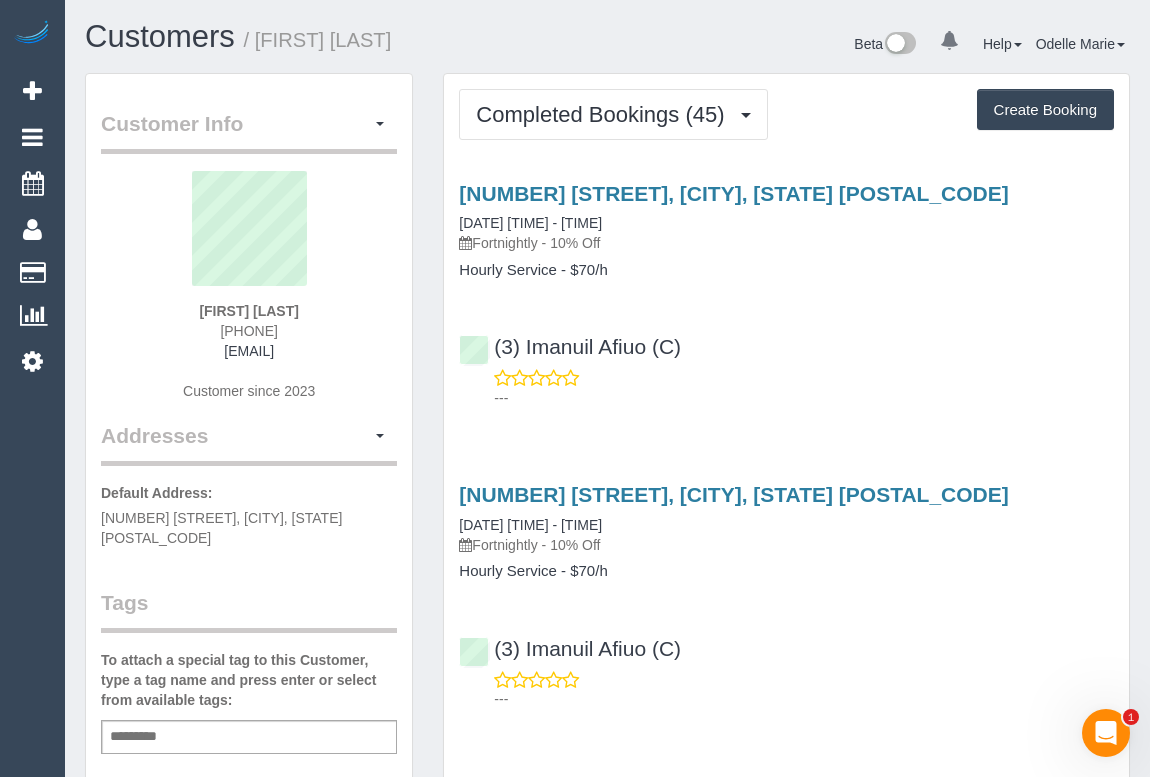 drag, startPoint x: 194, startPoint y: 329, endPoint x: 292, endPoint y: 329, distance: 98 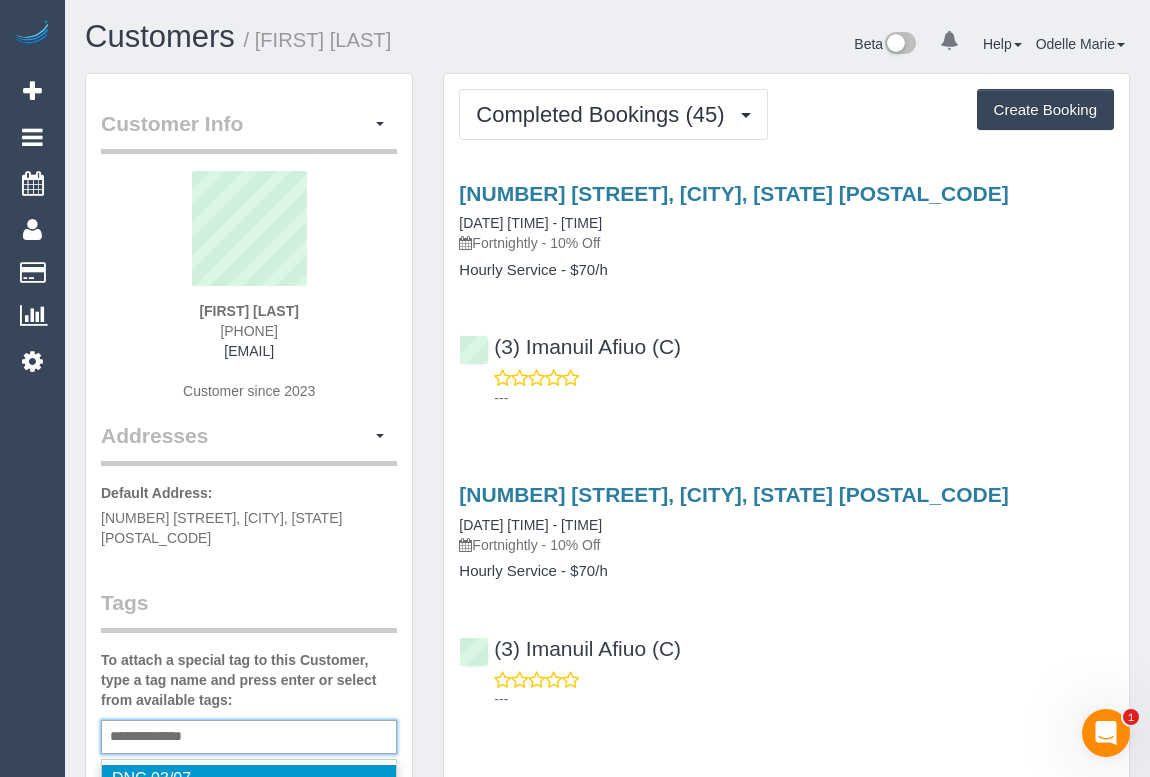 type on "**********" 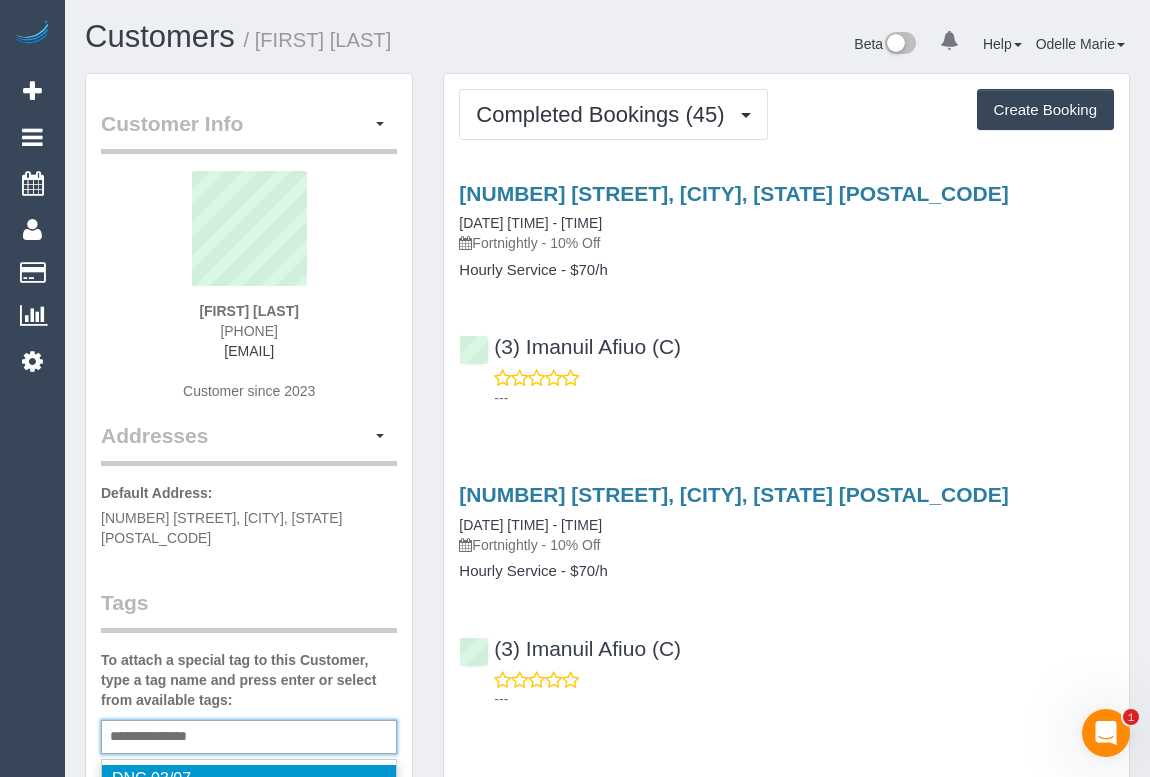 type 